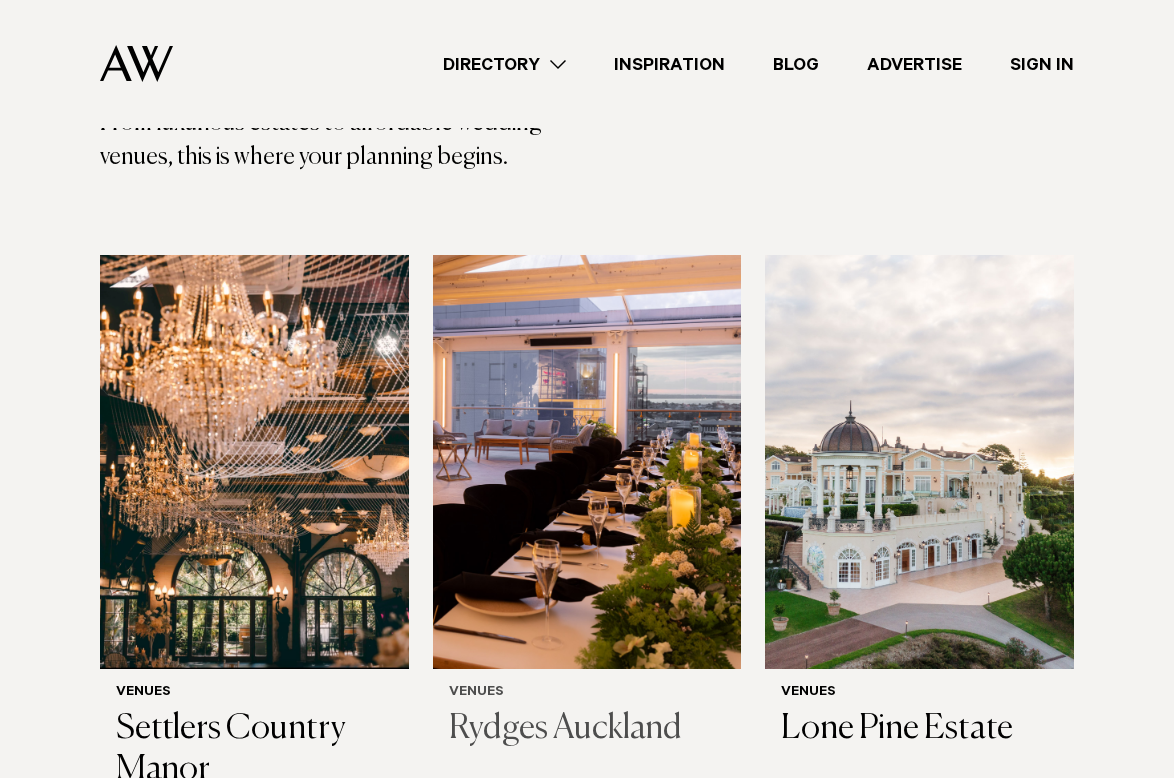 scroll, scrollTop: 492, scrollLeft: 0, axis: vertical 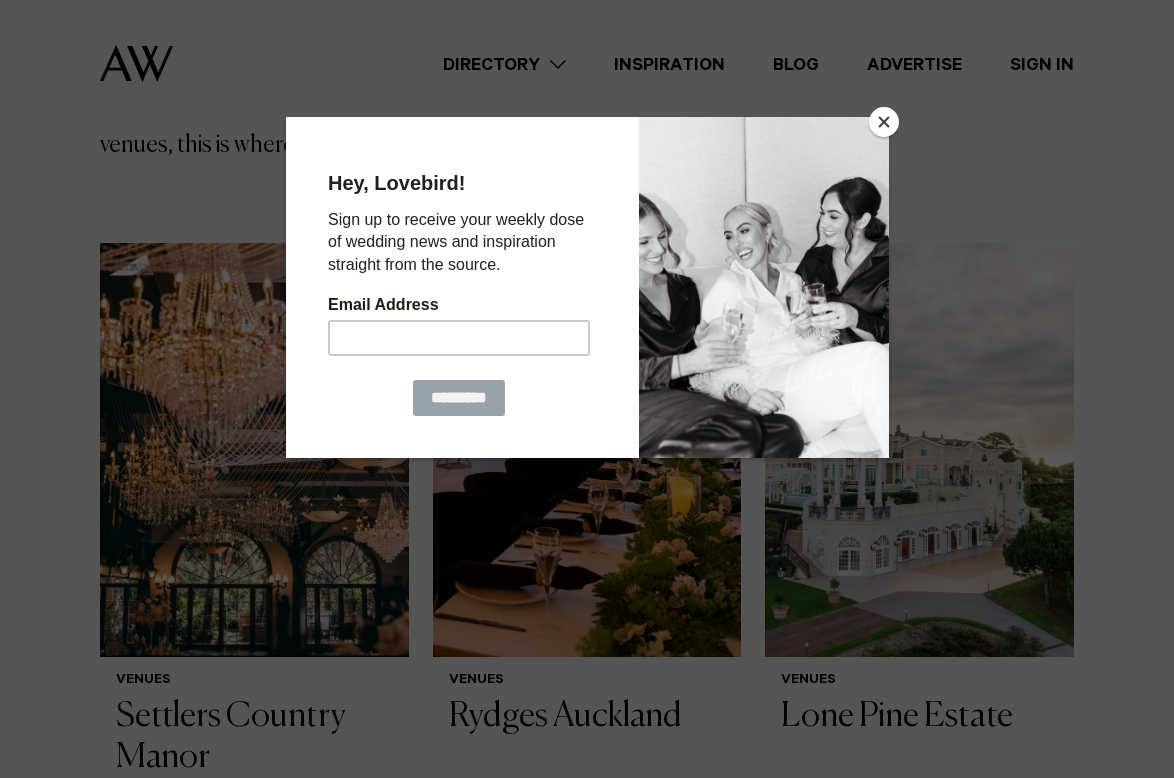click at bounding box center [884, 122] 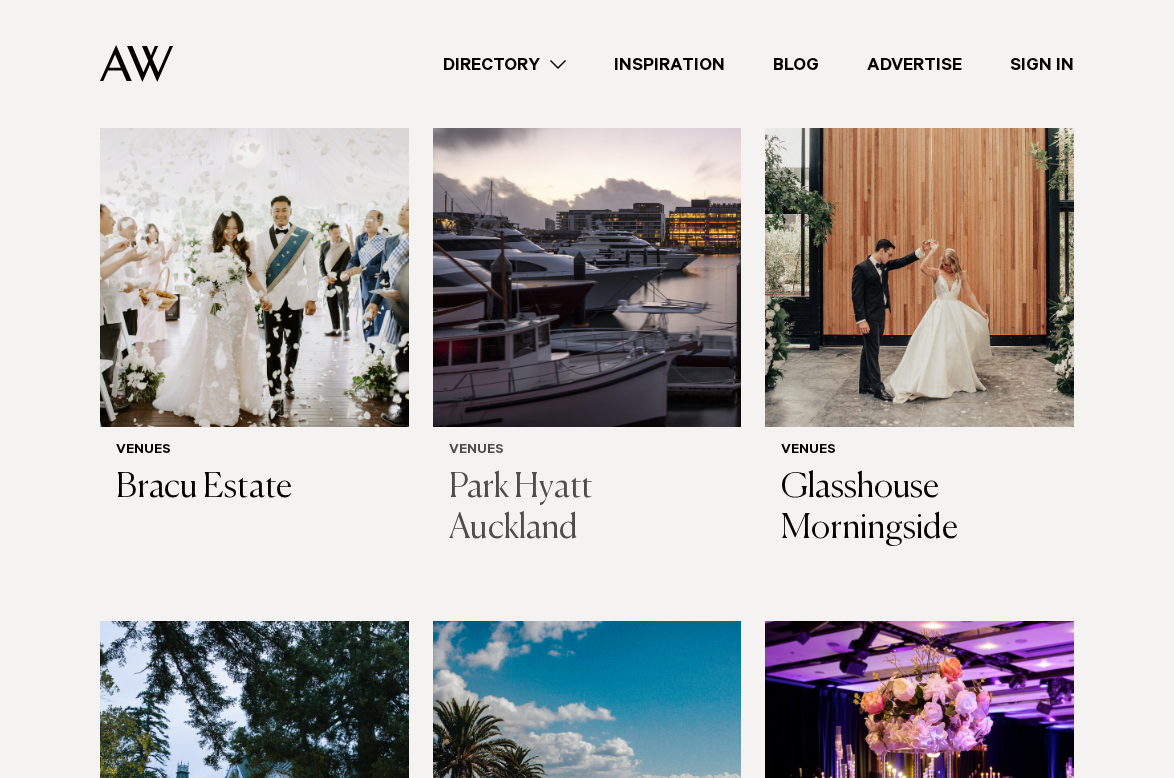 scroll, scrollTop: 2597, scrollLeft: 0, axis: vertical 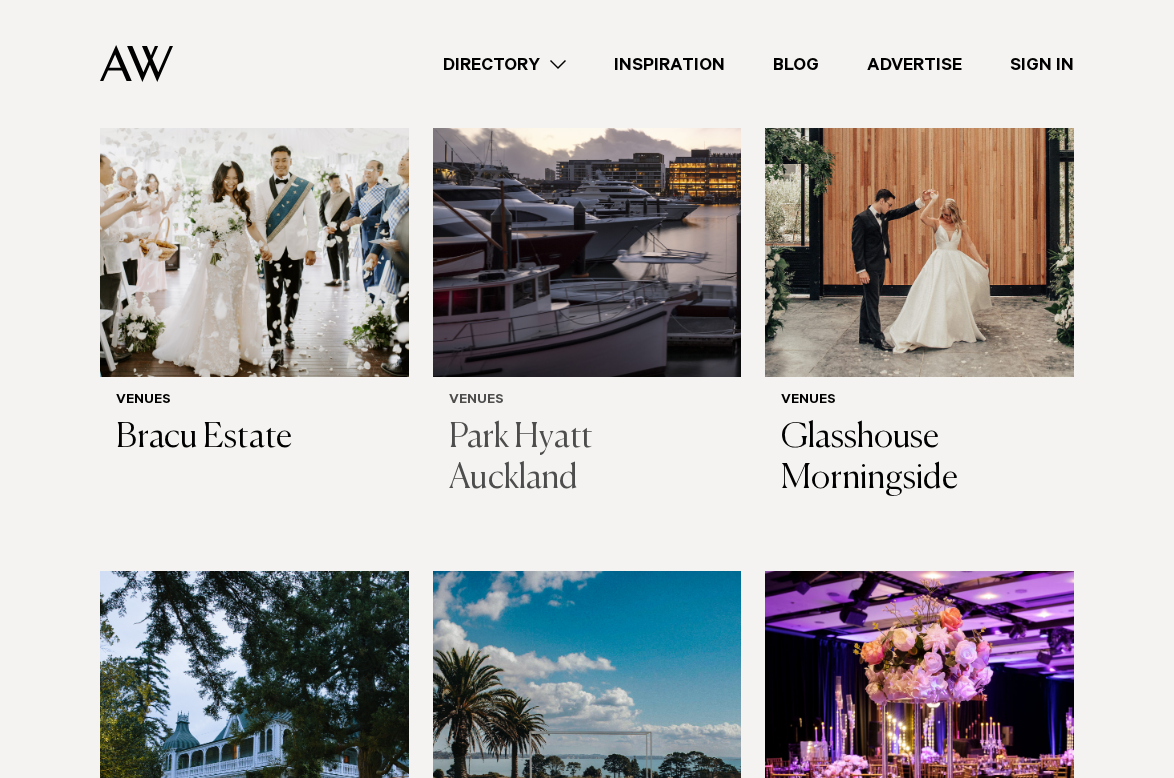 click on "Venues
Park Hyatt Auckland" at bounding box center [587, 446] 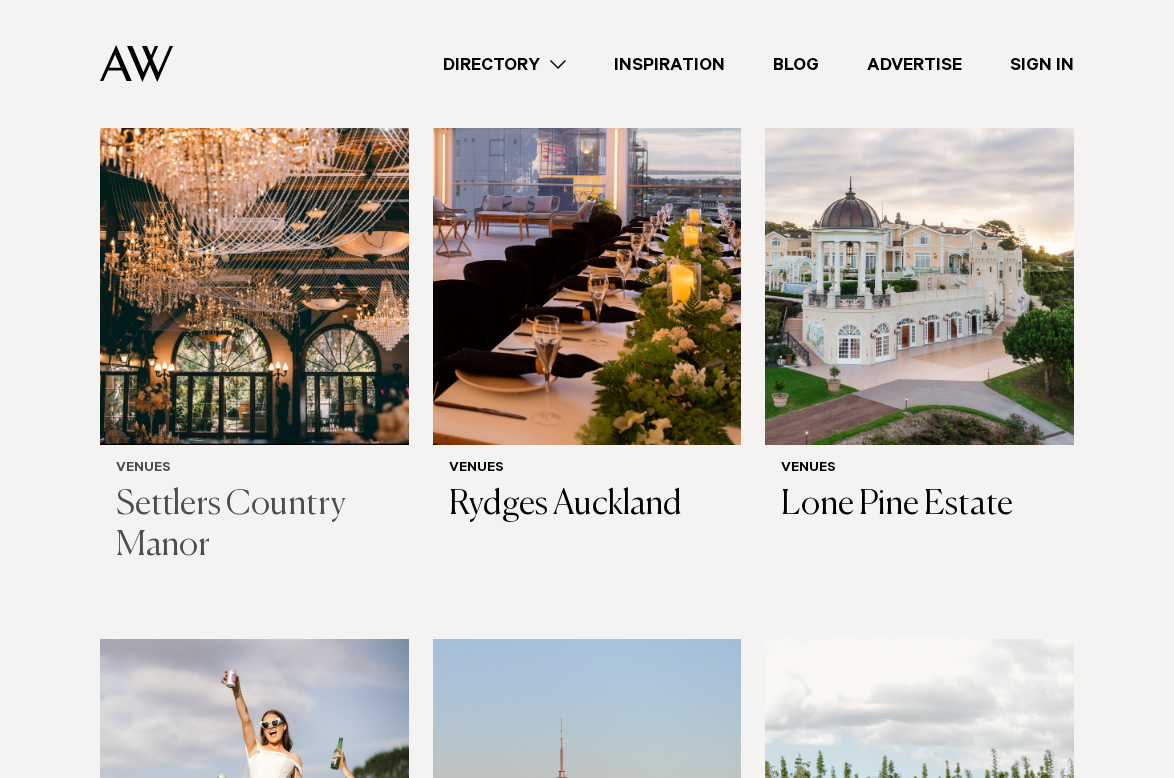 scroll, scrollTop: 702, scrollLeft: 0, axis: vertical 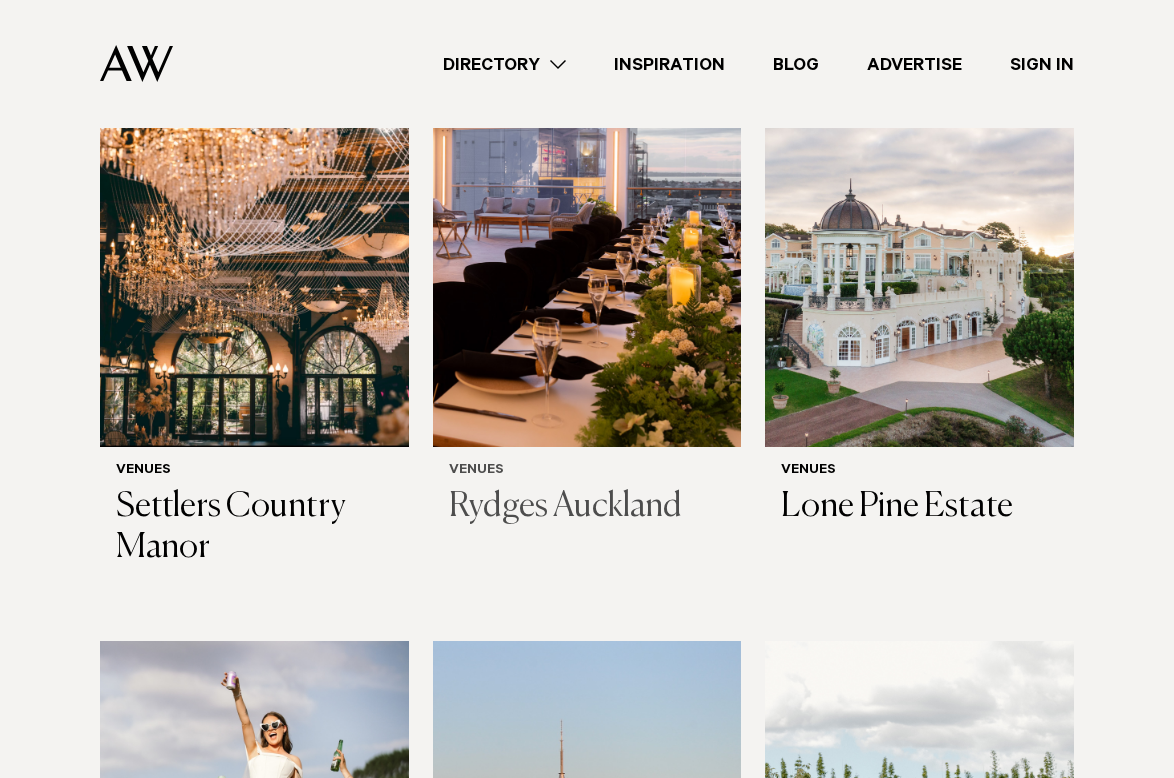 click at bounding box center (587, 240) 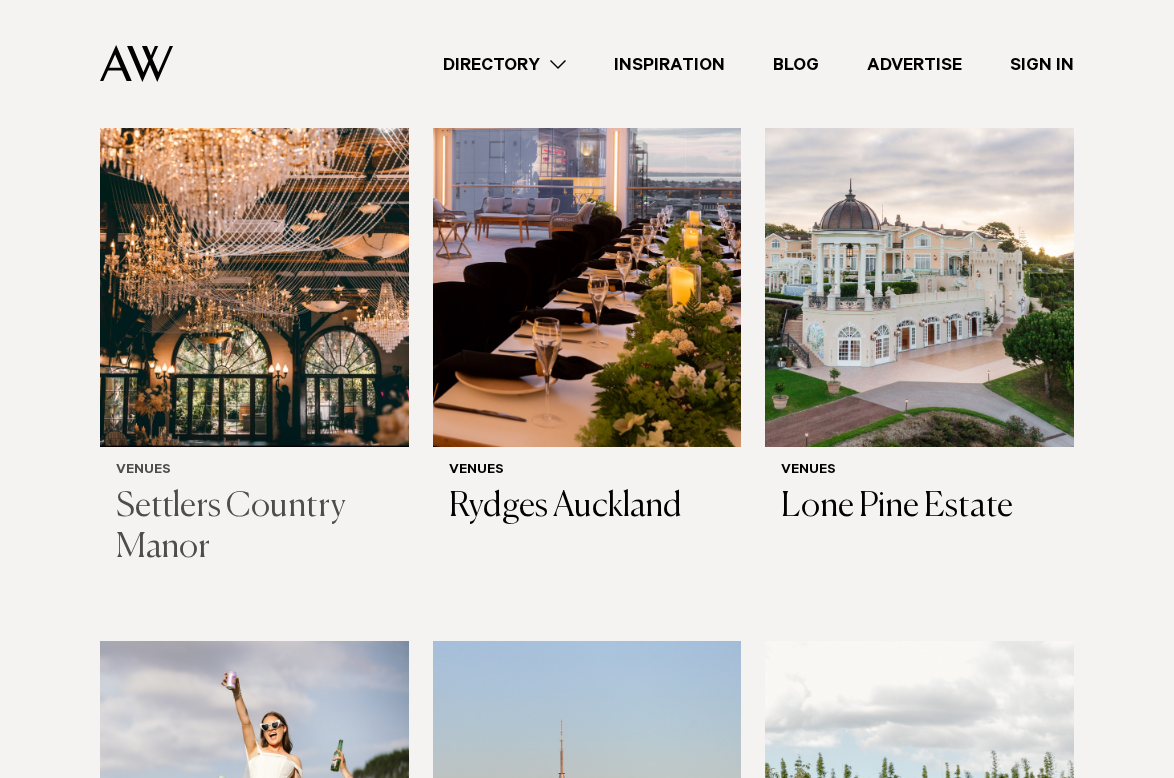 click at bounding box center [254, 240] 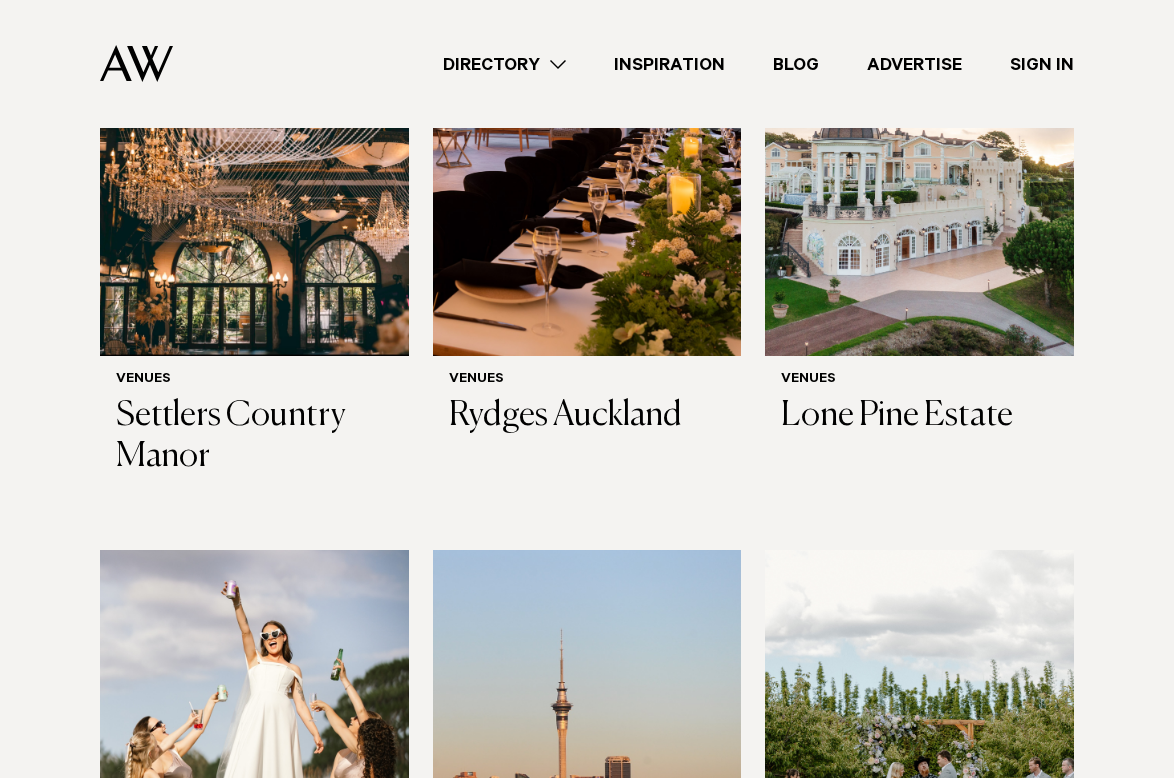 scroll, scrollTop: 797, scrollLeft: 0, axis: vertical 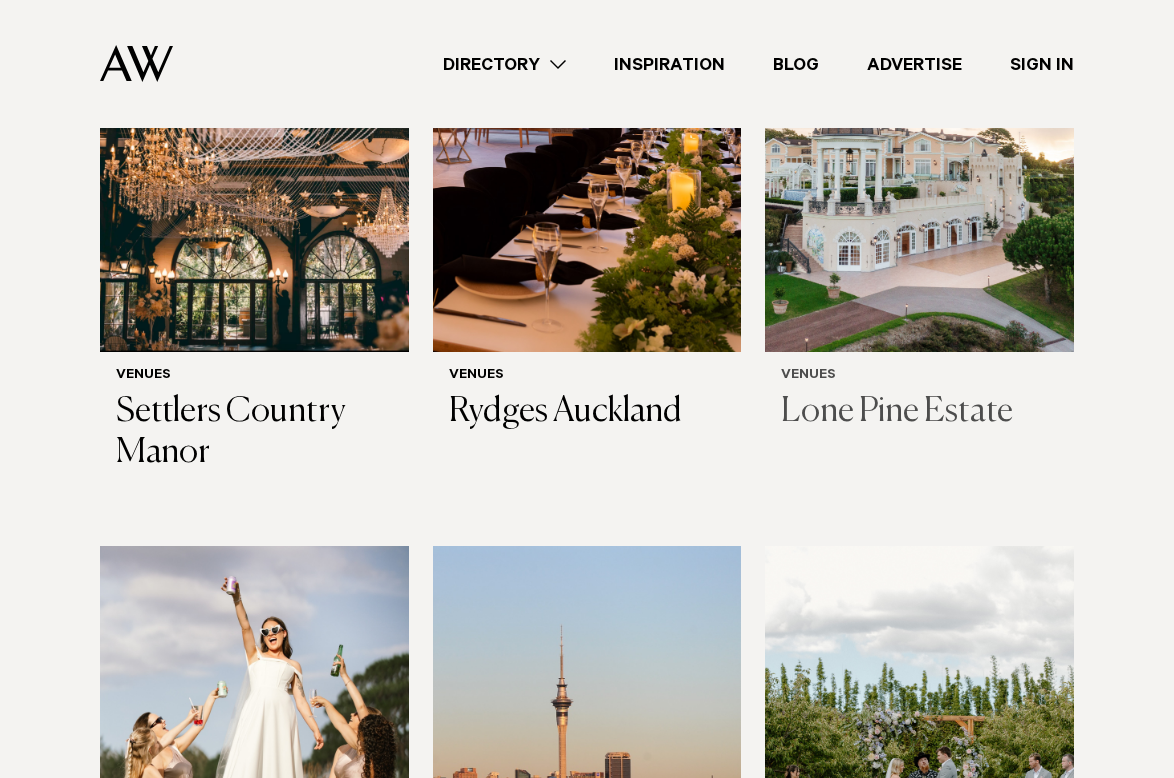 click at bounding box center [919, 145] 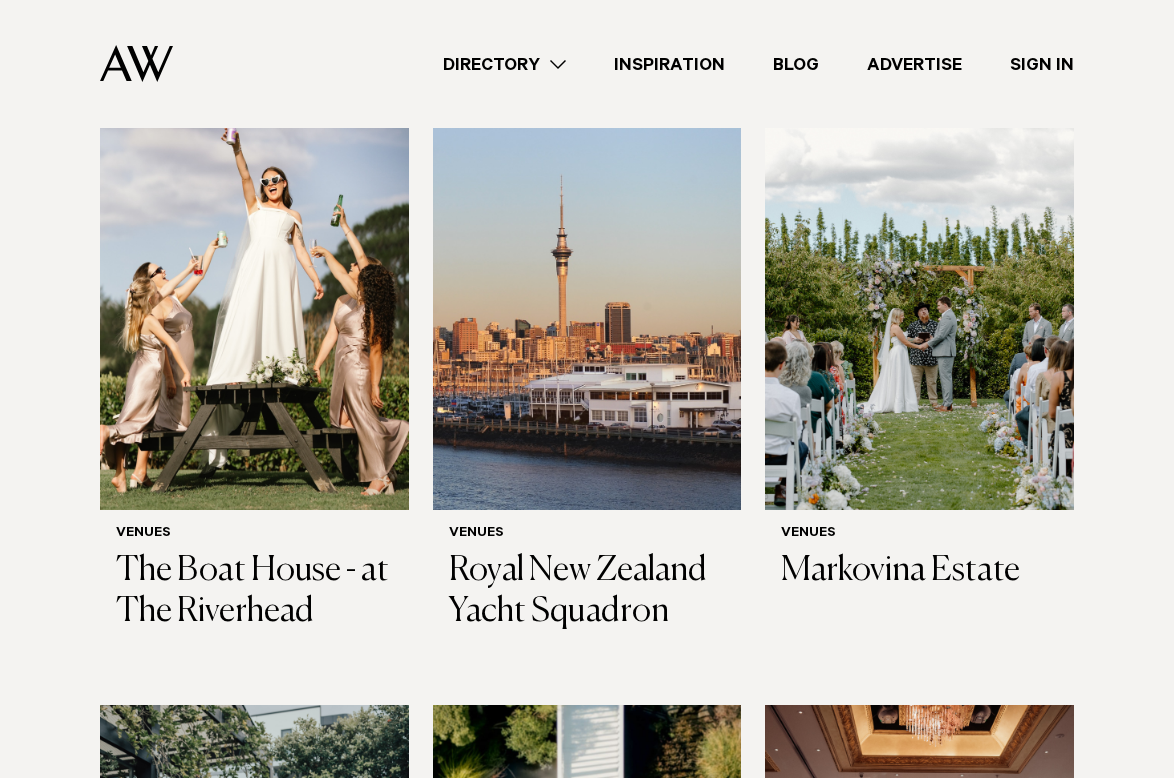 scroll, scrollTop: 1258, scrollLeft: 0, axis: vertical 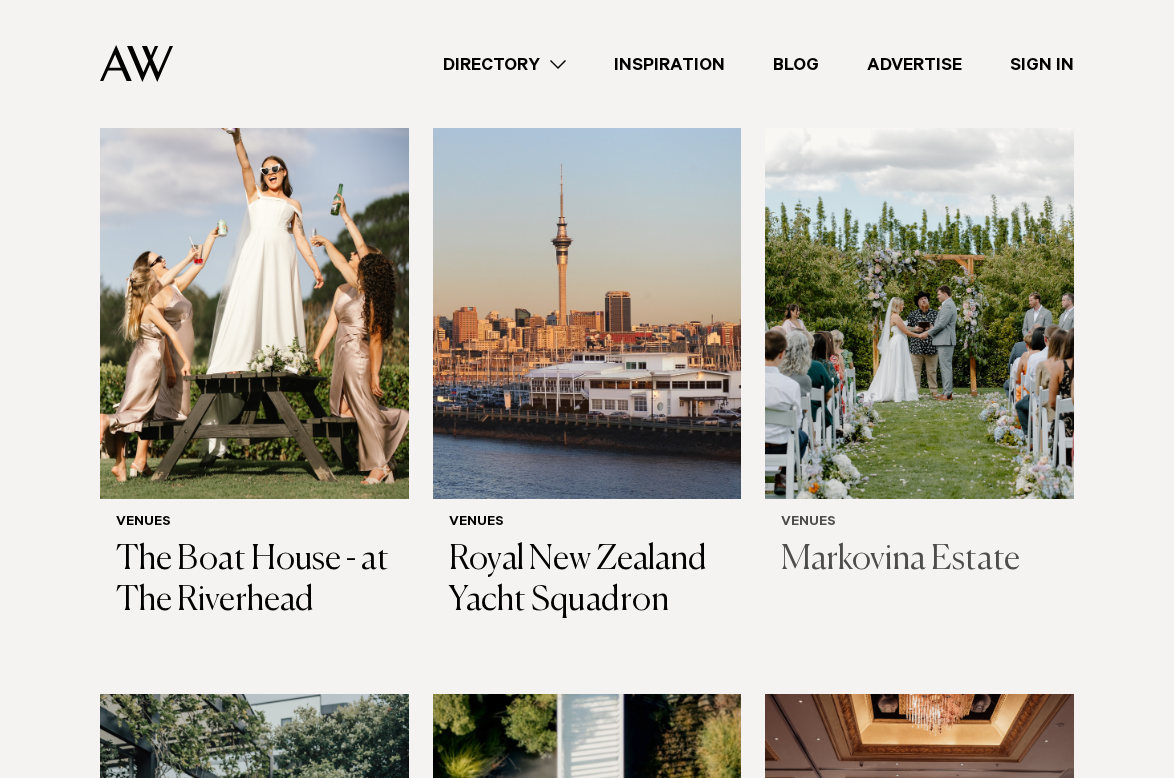 click at bounding box center (919, 292) 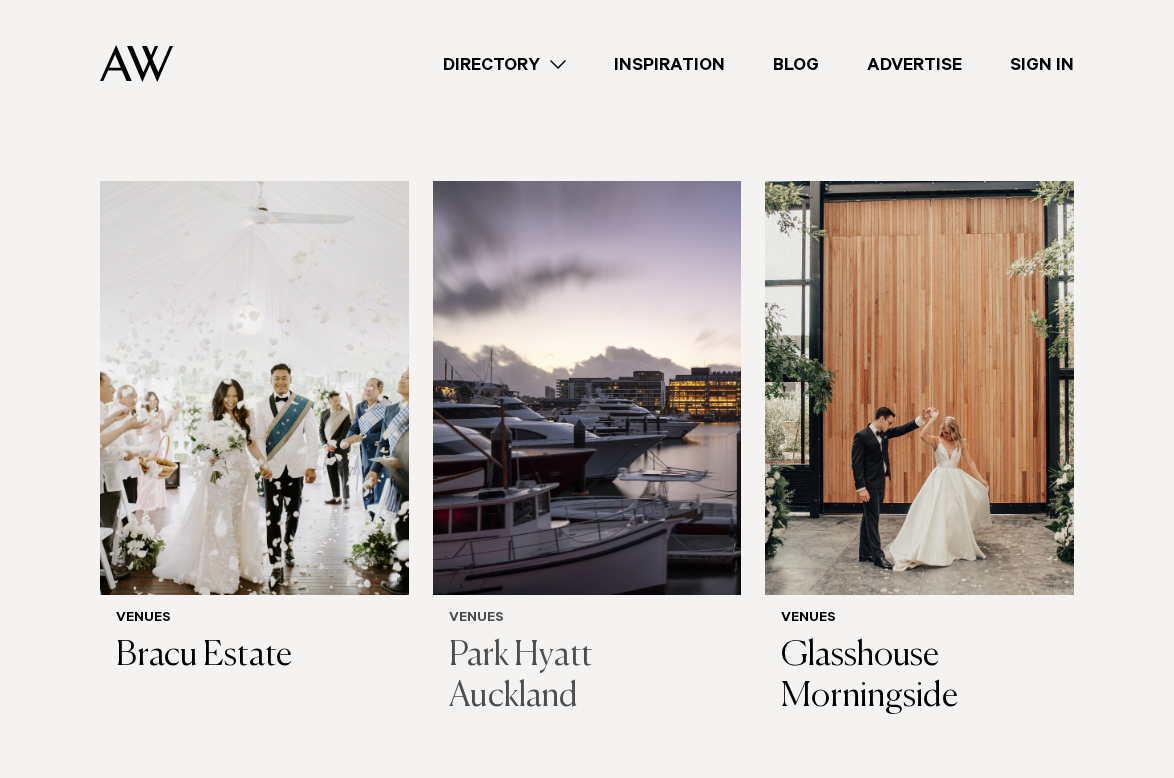 scroll, scrollTop: 2380, scrollLeft: 0, axis: vertical 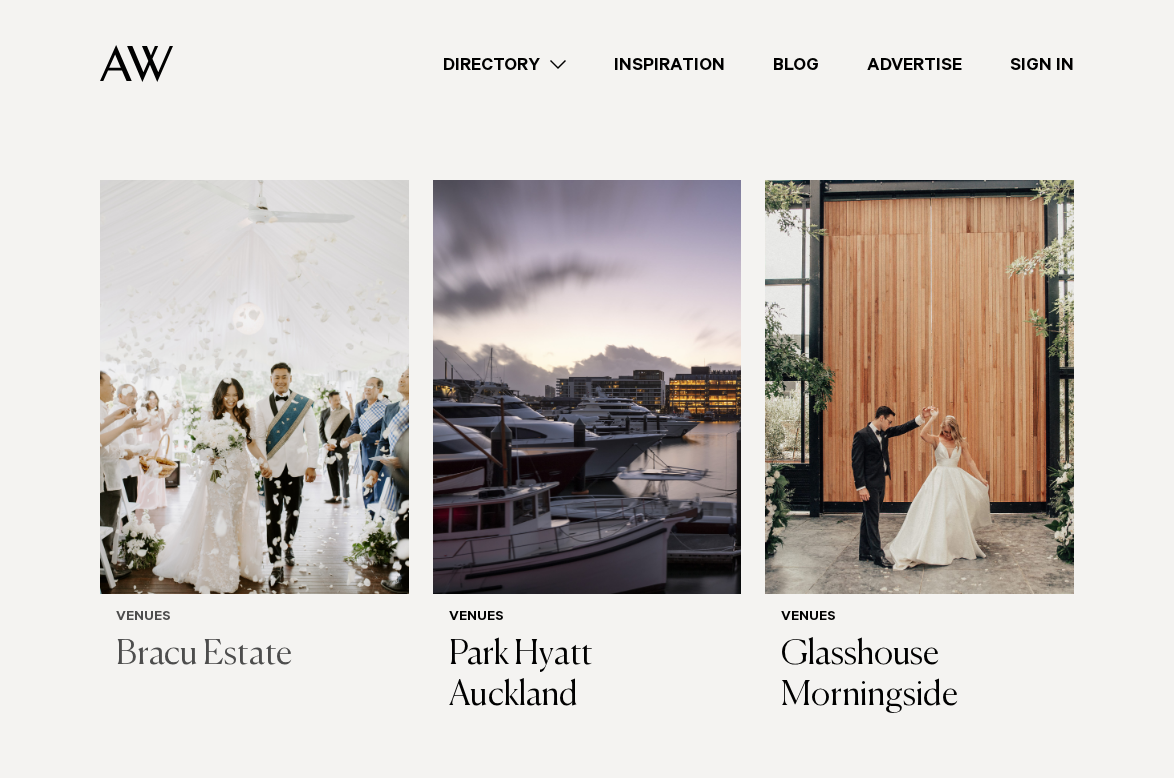 click at bounding box center [254, 387] 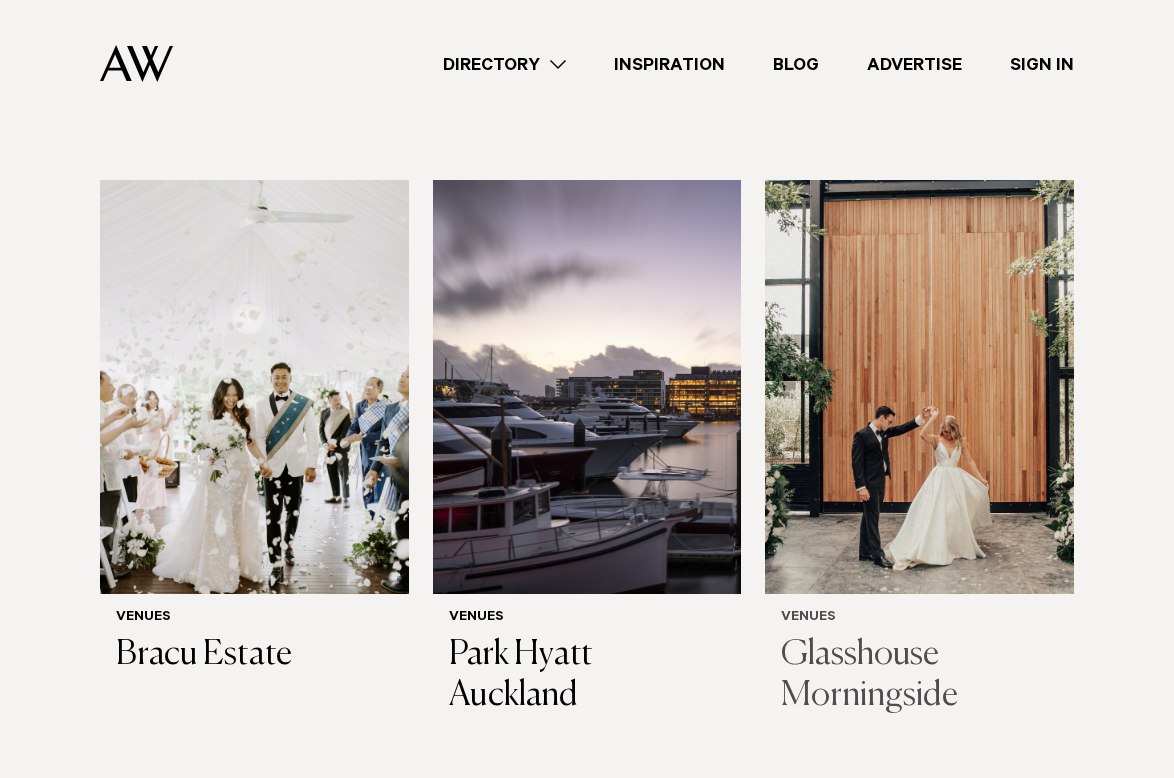 click at bounding box center [919, 387] 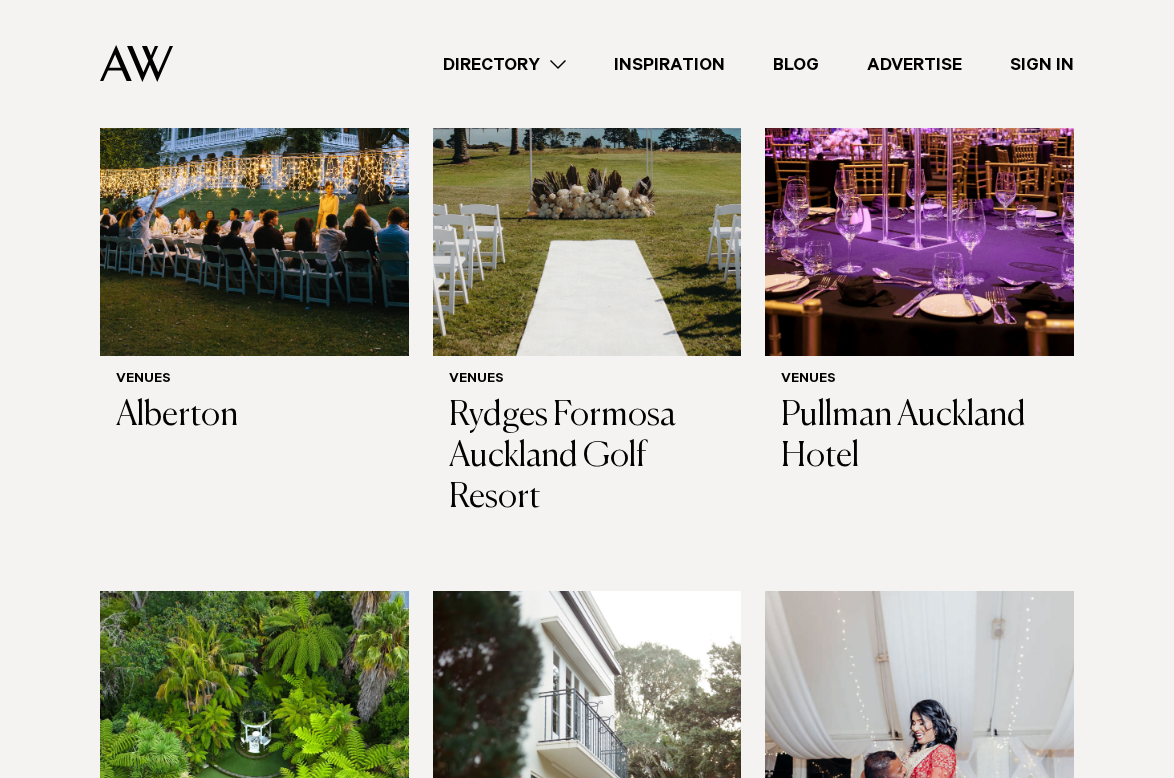 scroll, scrollTop: 3110, scrollLeft: 0, axis: vertical 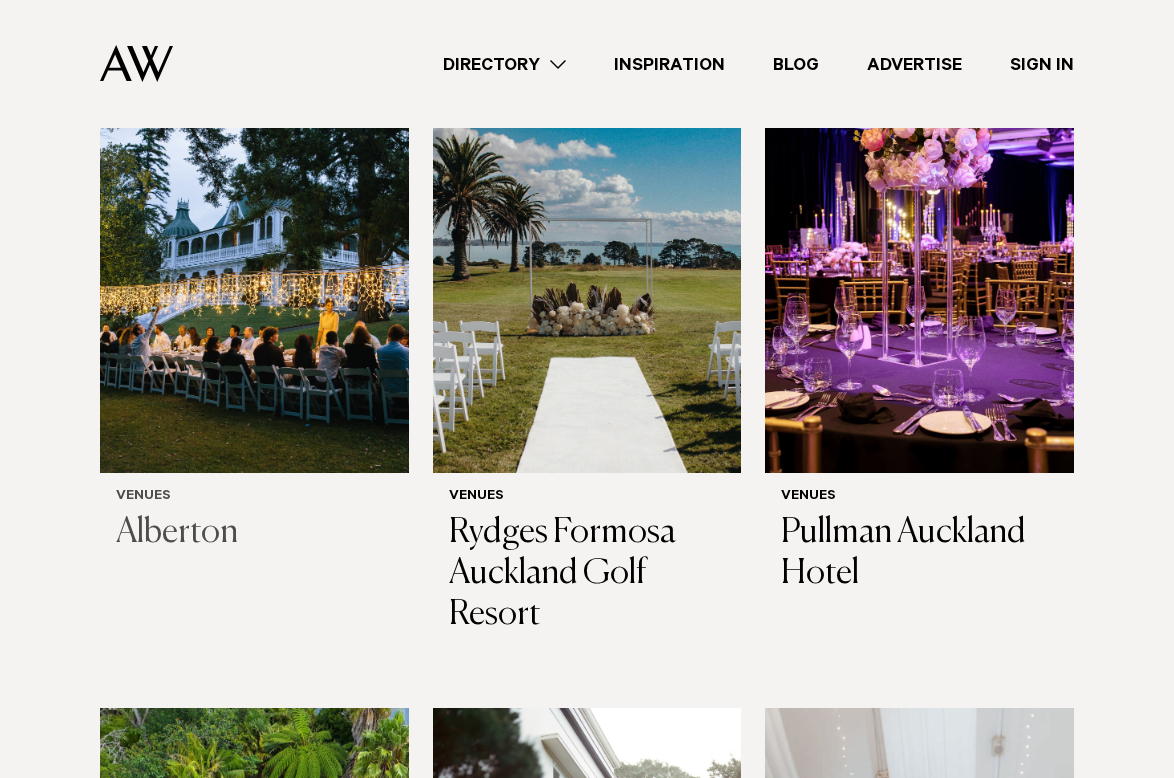 click at bounding box center (254, 265) 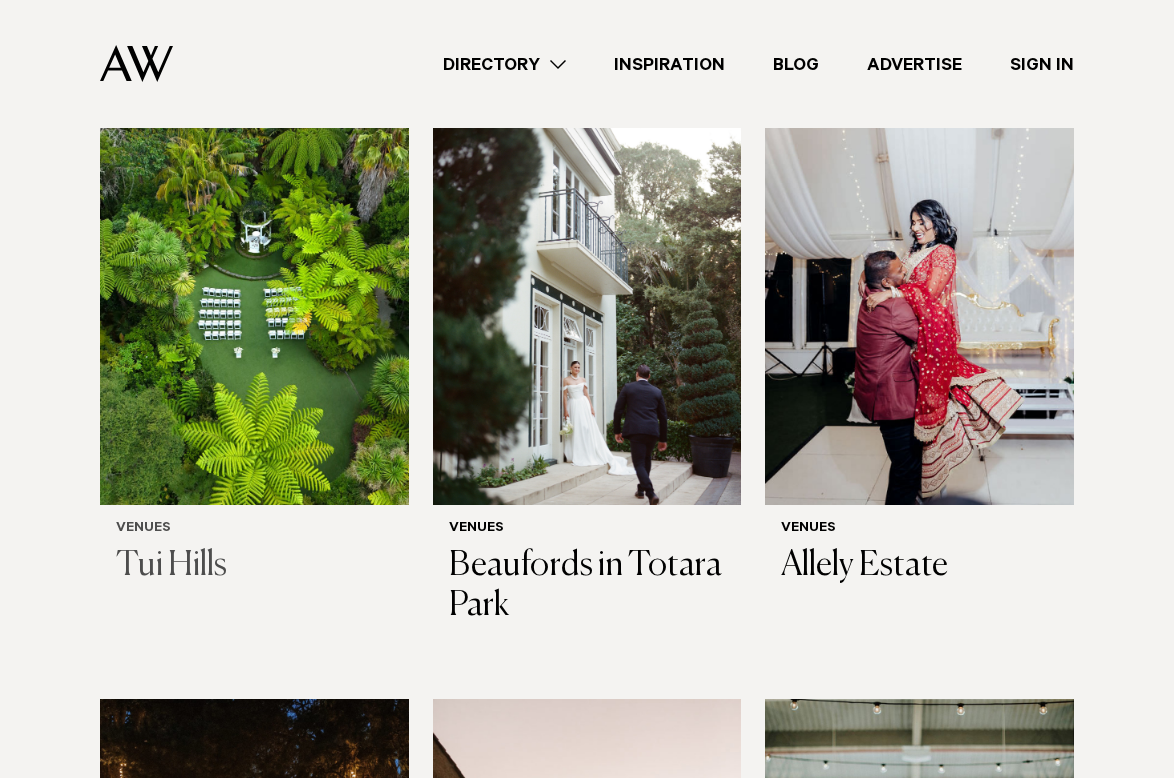 scroll, scrollTop: 3735, scrollLeft: 0, axis: vertical 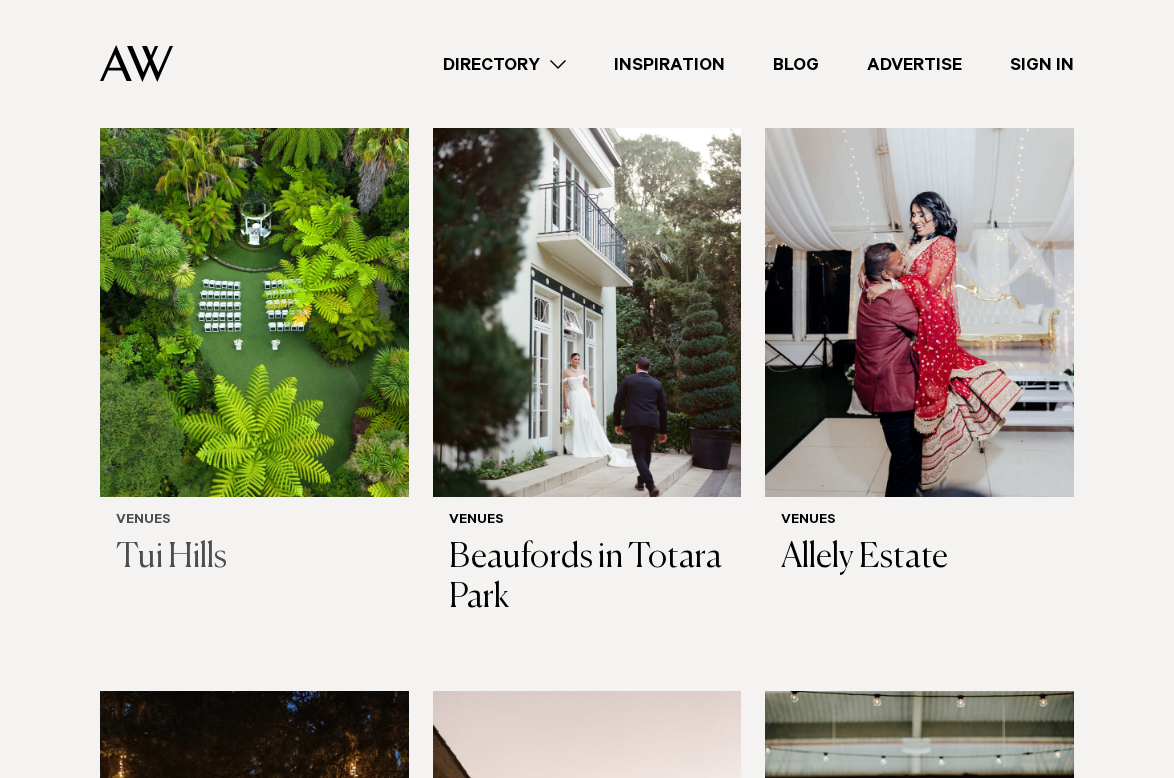 click at bounding box center [254, 290] 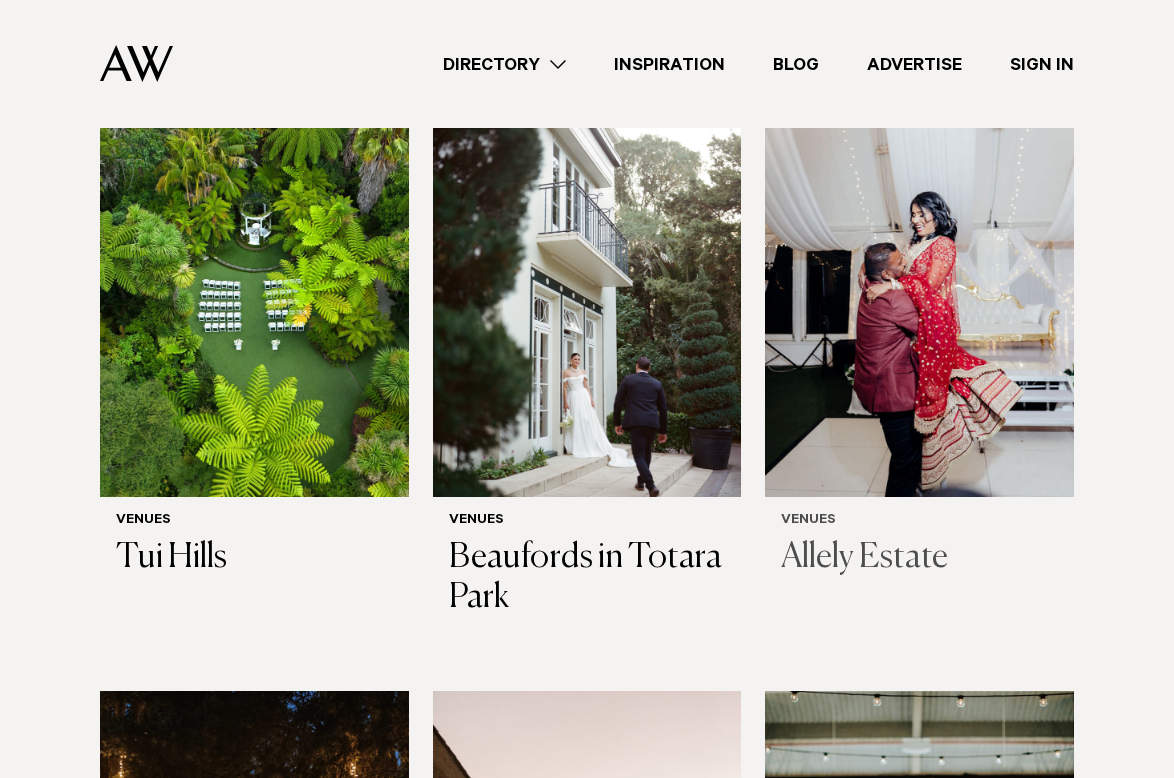 click at bounding box center [919, 290] 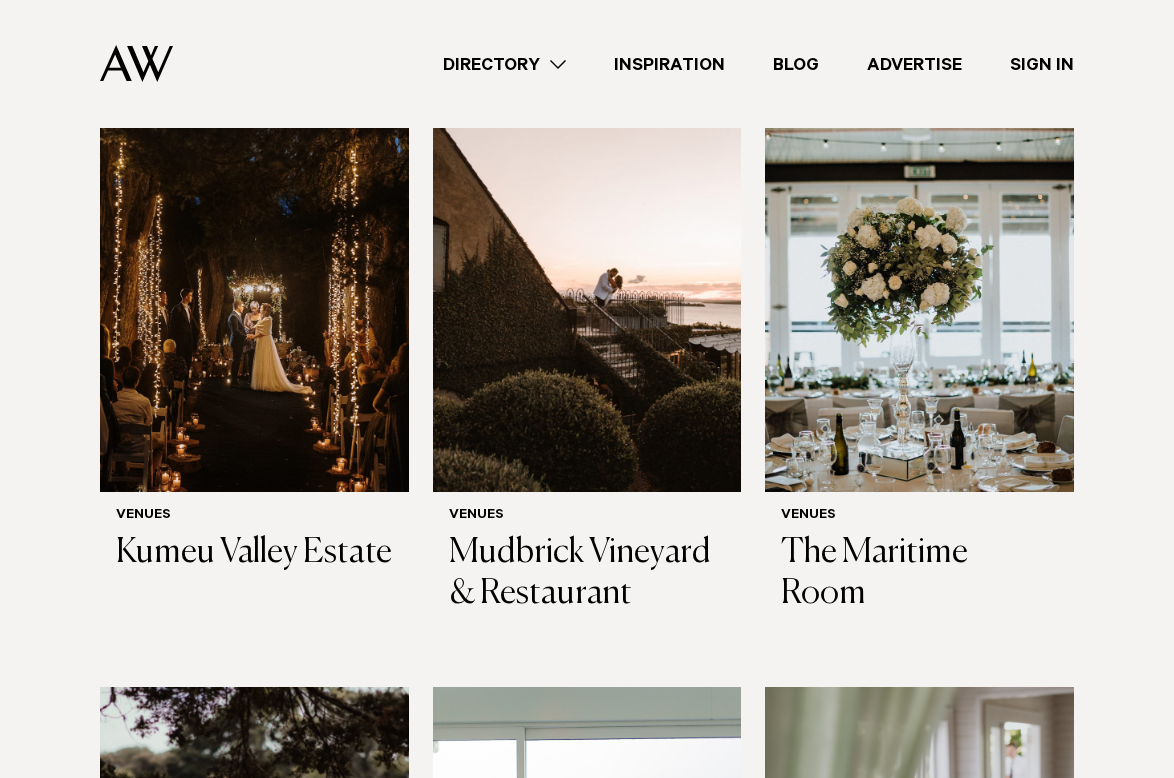 scroll, scrollTop: 4317, scrollLeft: 0, axis: vertical 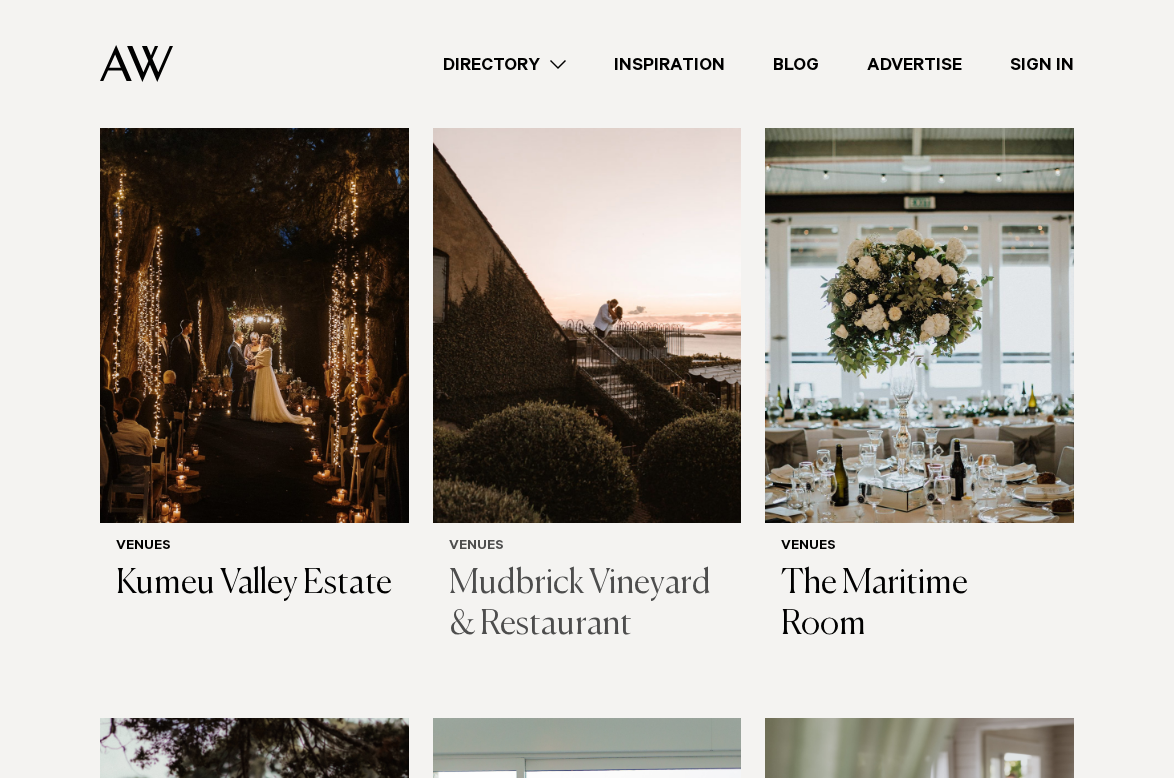 click at bounding box center (587, 316) 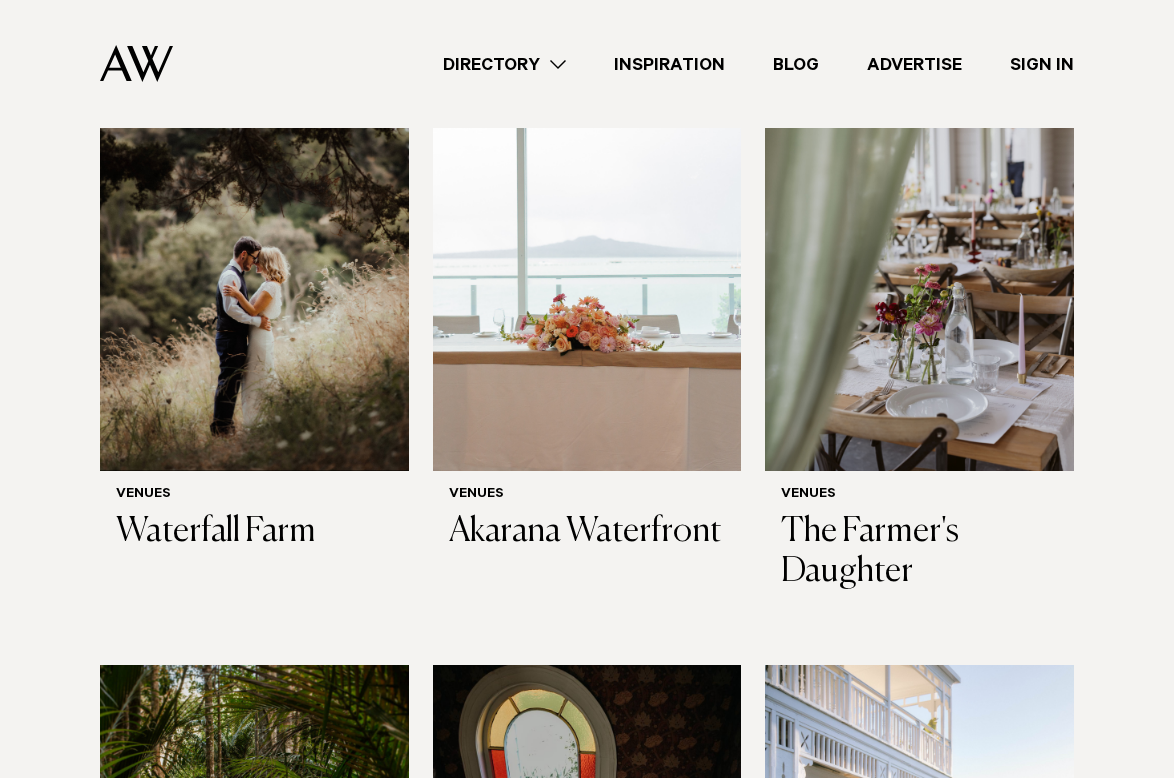 scroll, scrollTop: 4971, scrollLeft: 0, axis: vertical 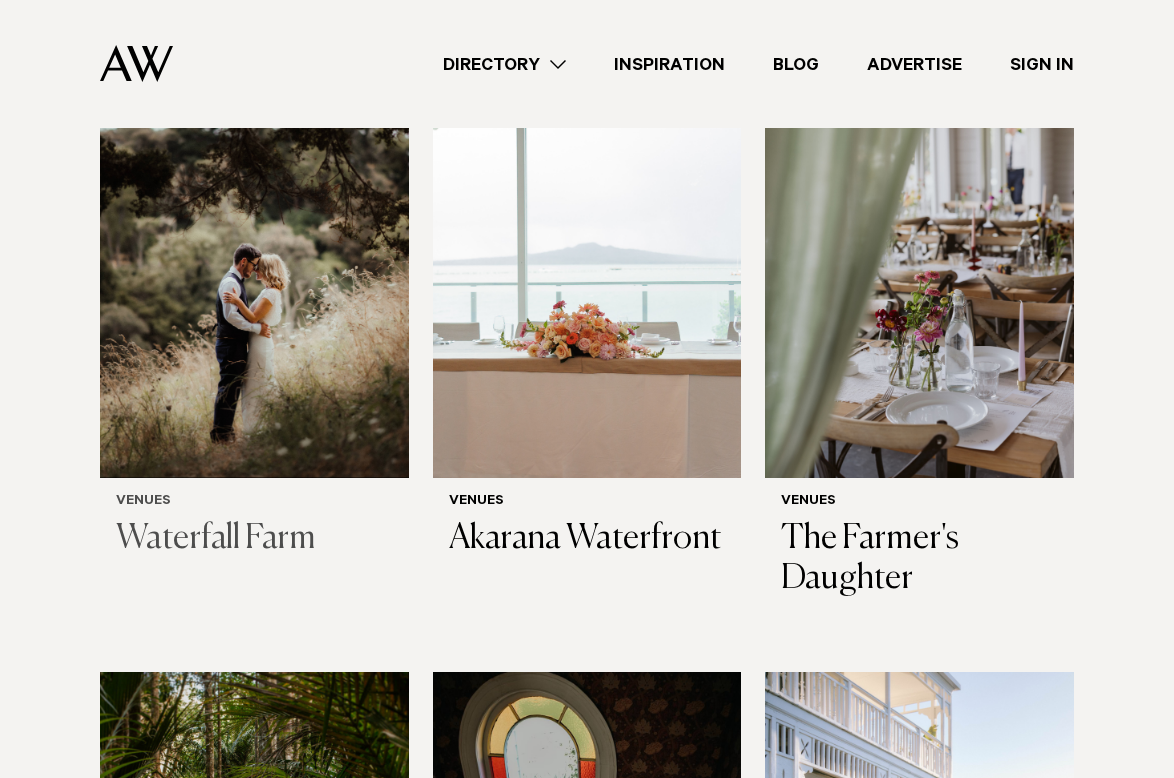 click at bounding box center (254, 271) 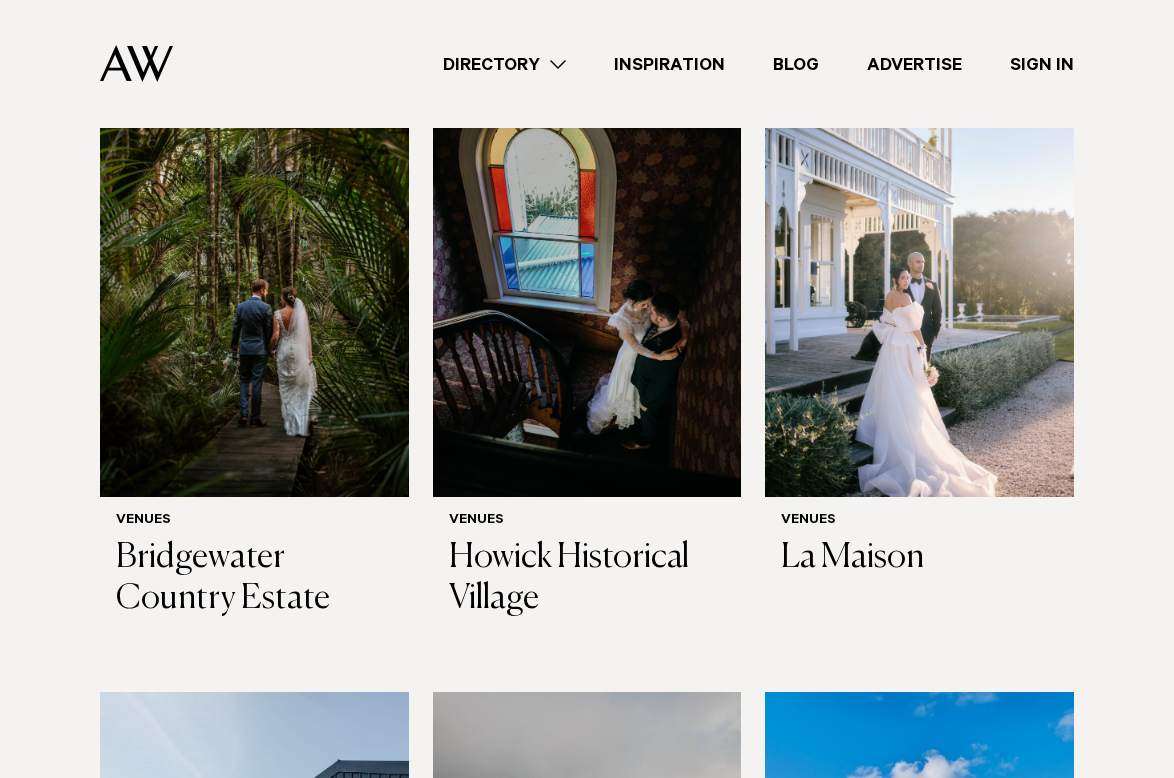 scroll, scrollTop: 5561, scrollLeft: 0, axis: vertical 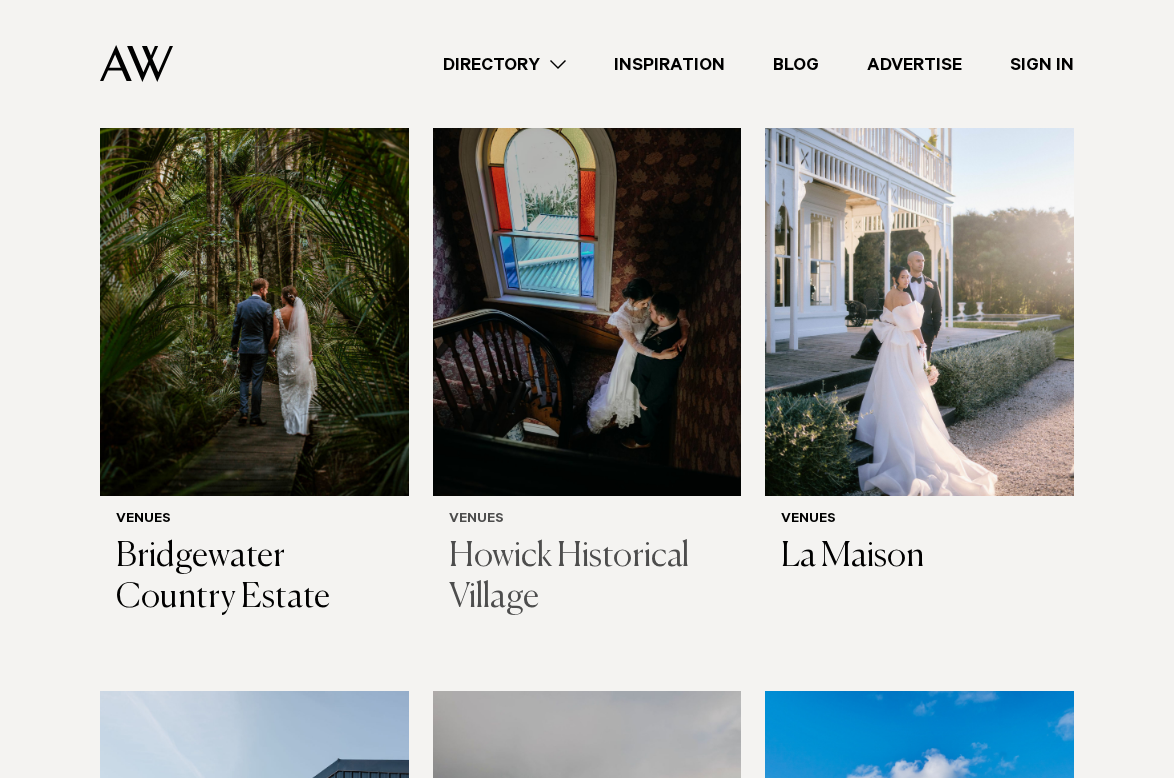 click at bounding box center (587, 289) 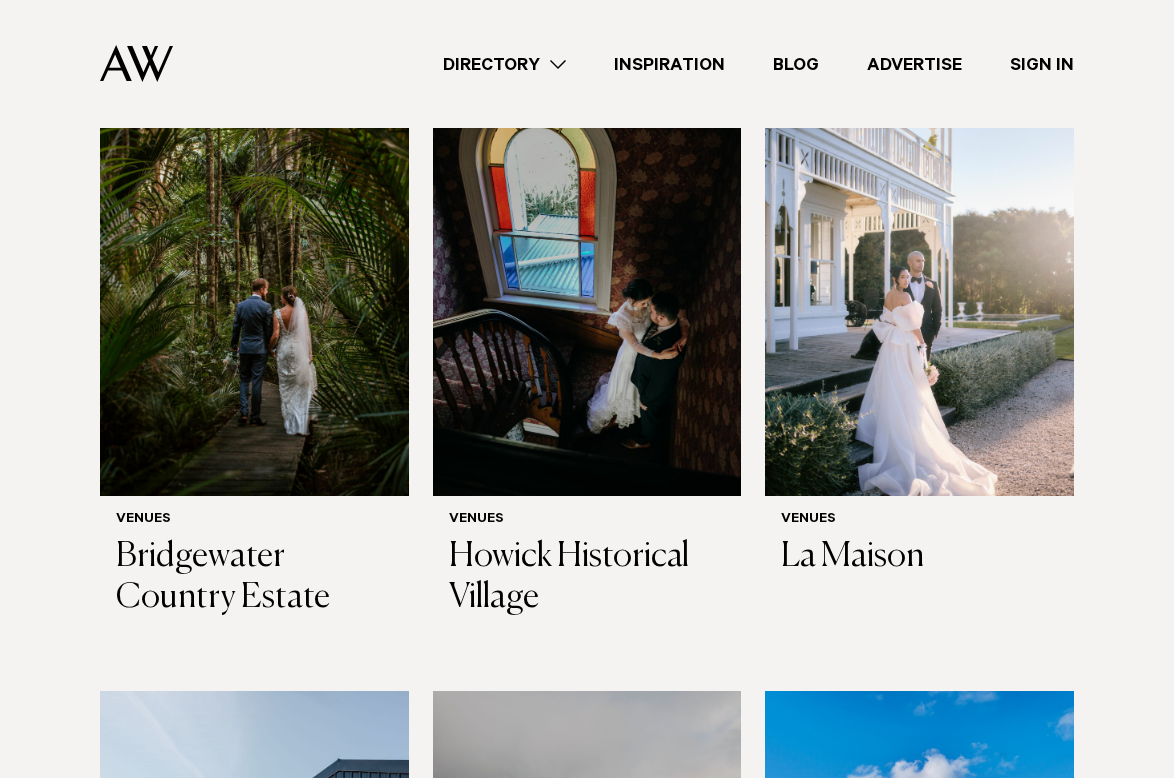 click on "Wedding Venues in Auckland
Your wedding venue sets the tone for your entire day. Whether you're dreaming of a vineyard, urban loft or a coastal escape, Auckland is home to some of the best wedding venues in the country. From luxurious estates to affordable wedding venues, this is where your planning begins.
Venues
Settlers Country Manor
Venues
Rydges Auckland
Venues
Lone Pine Estate" at bounding box center (587, -832) 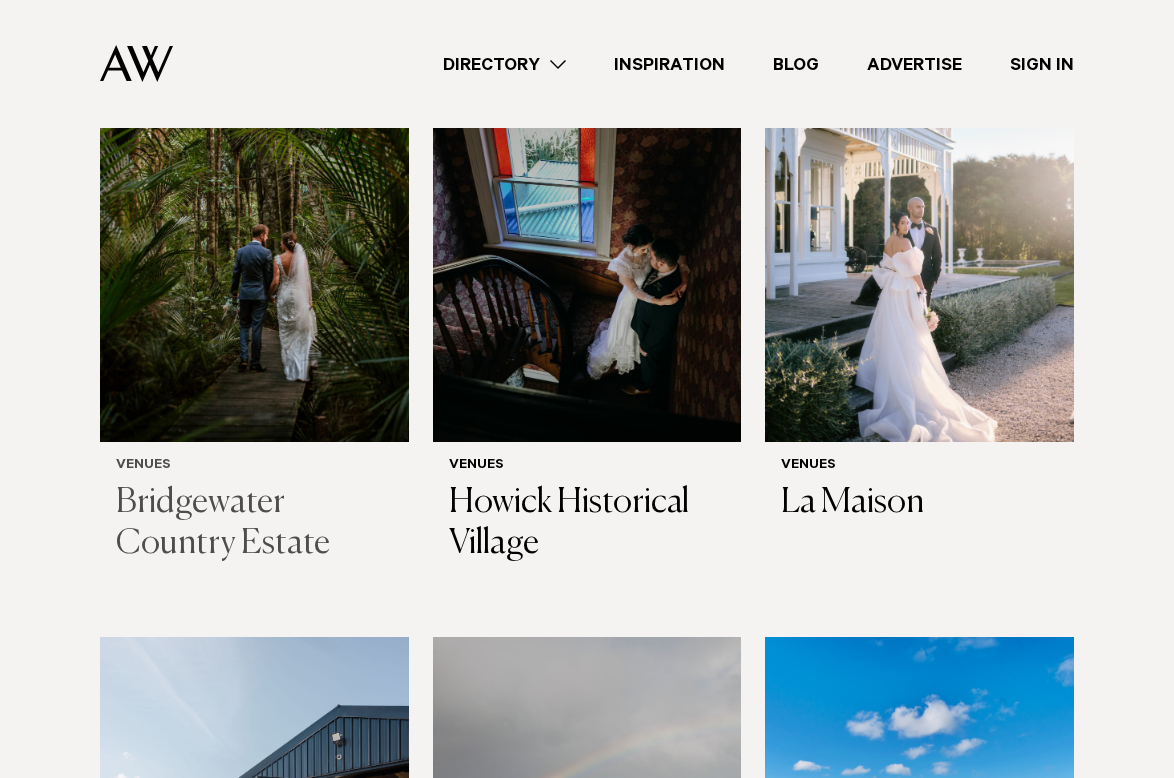 scroll, scrollTop: 5628, scrollLeft: 0, axis: vertical 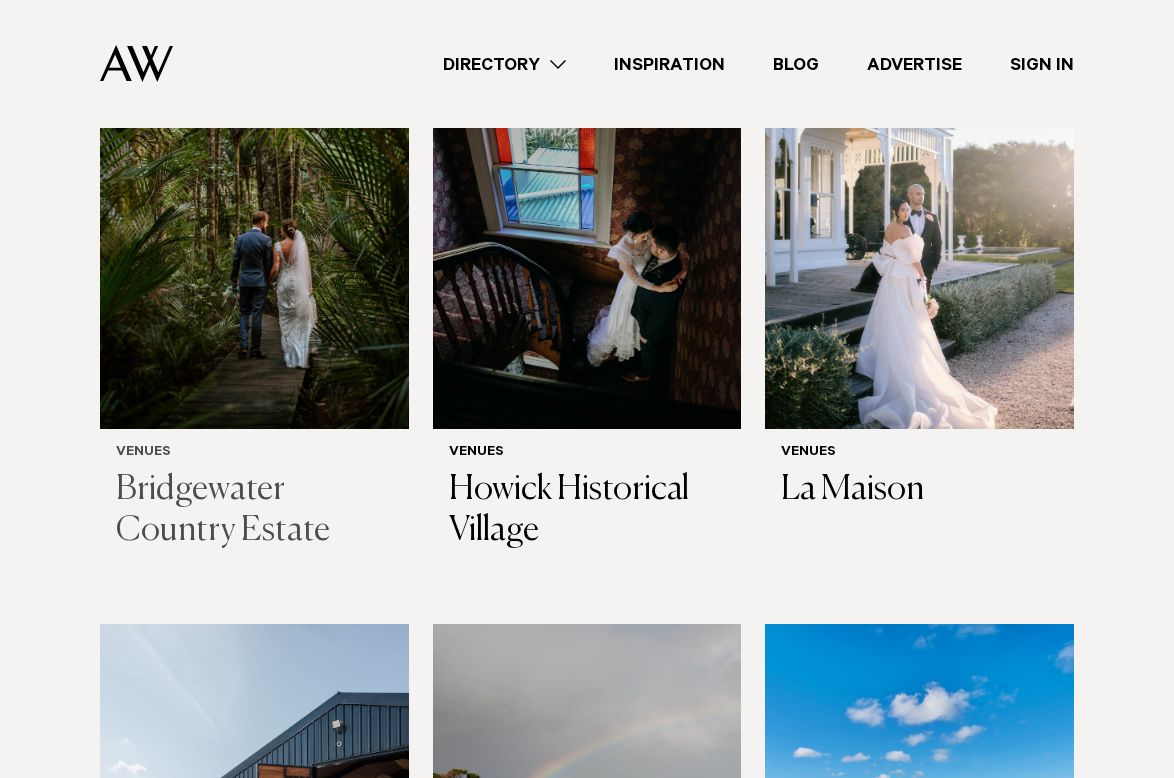 click at bounding box center (254, 222) 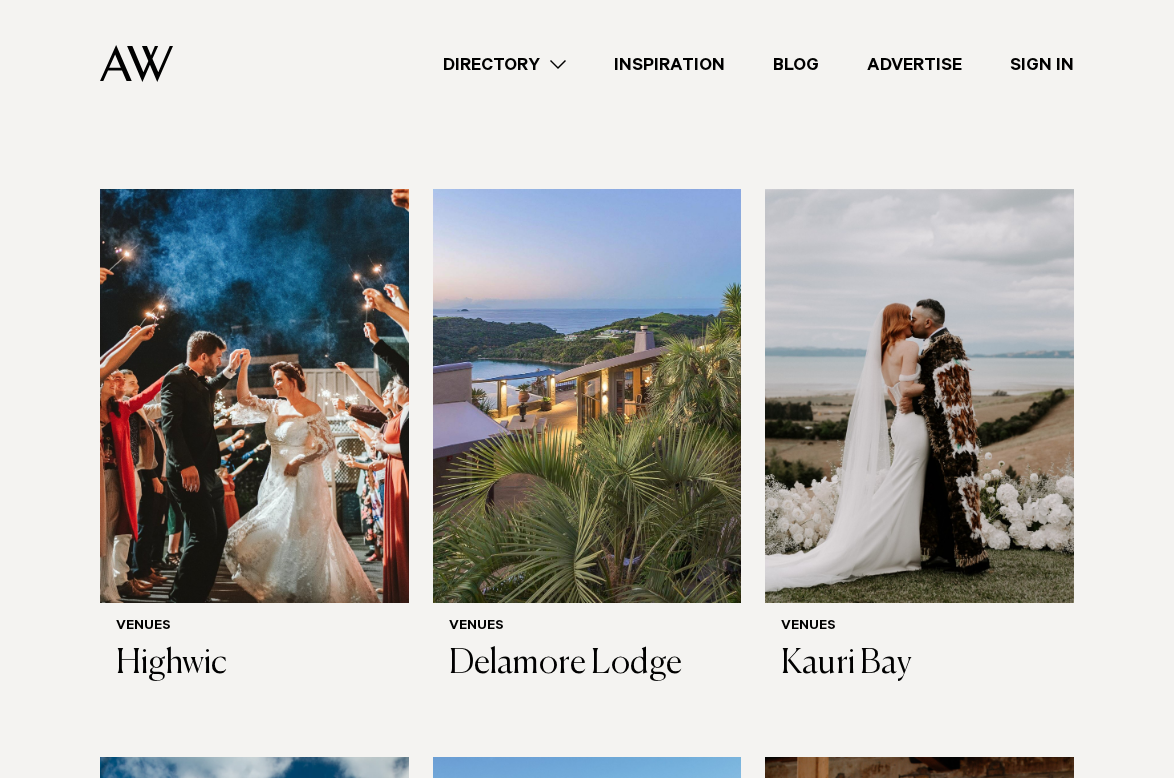 scroll, scrollTop: 6673, scrollLeft: 0, axis: vertical 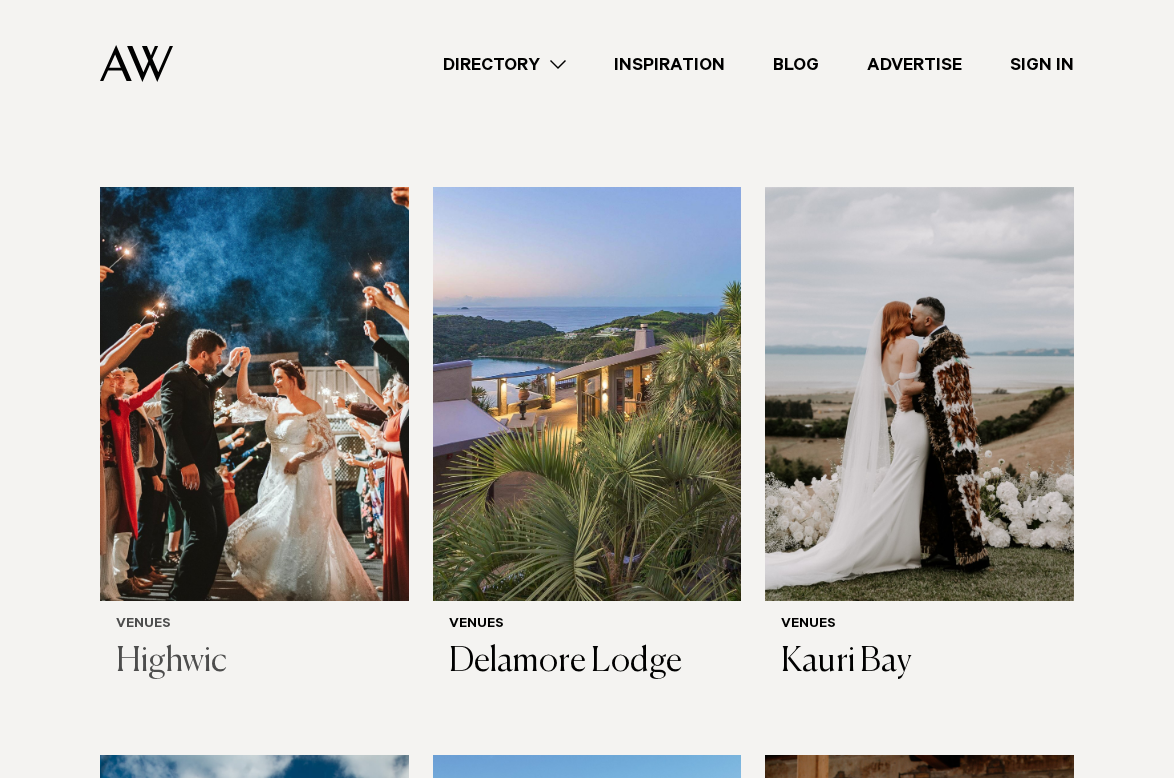 click at bounding box center (254, 394) 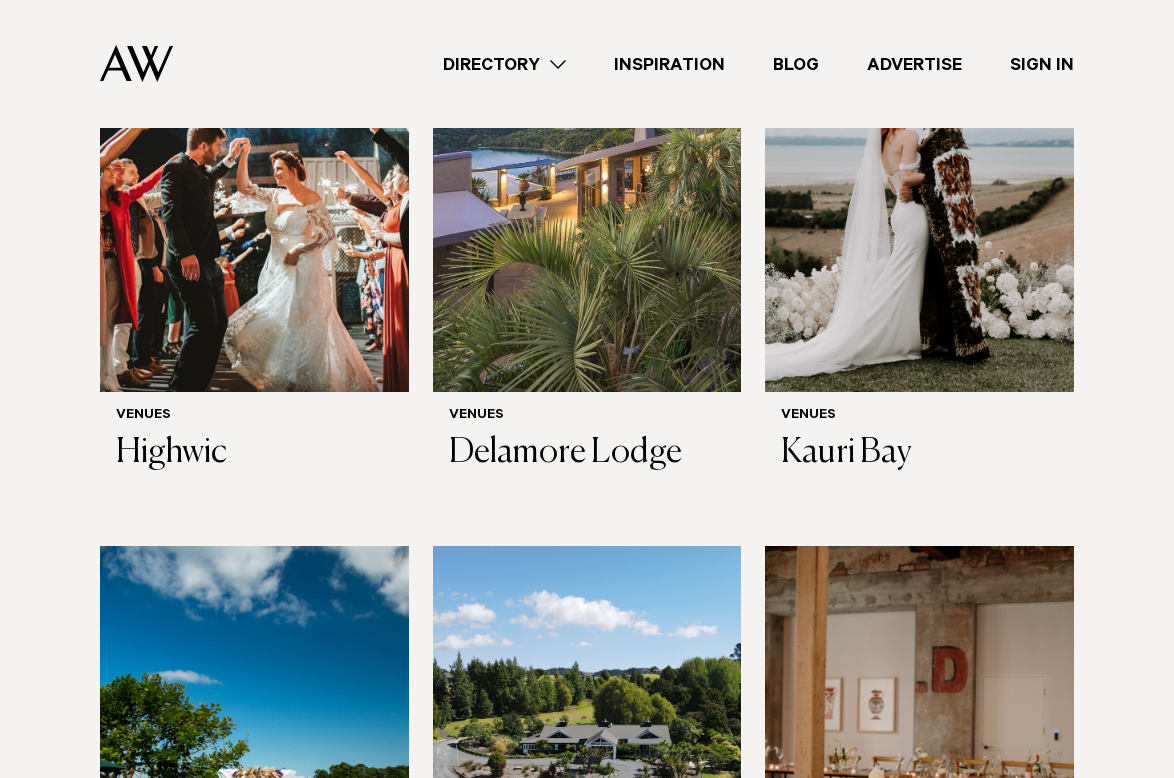 scroll, scrollTop: 6778, scrollLeft: 0, axis: vertical 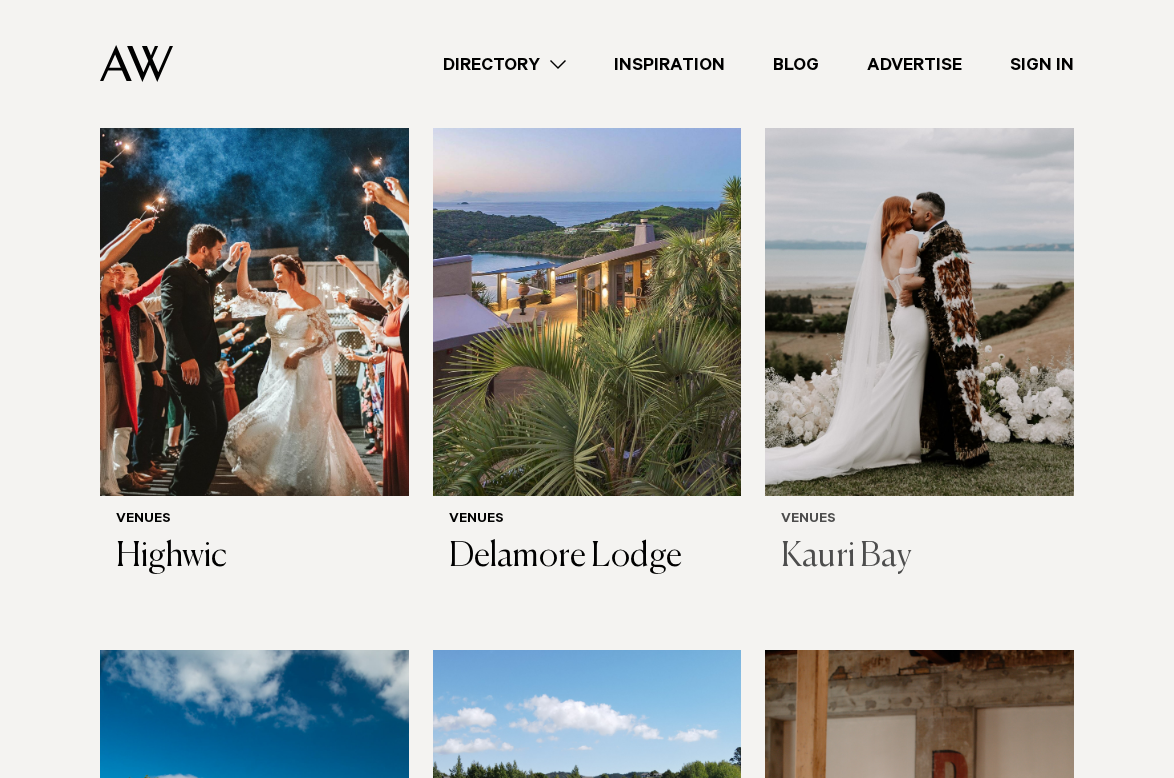 click at bounding box center (919, 289) 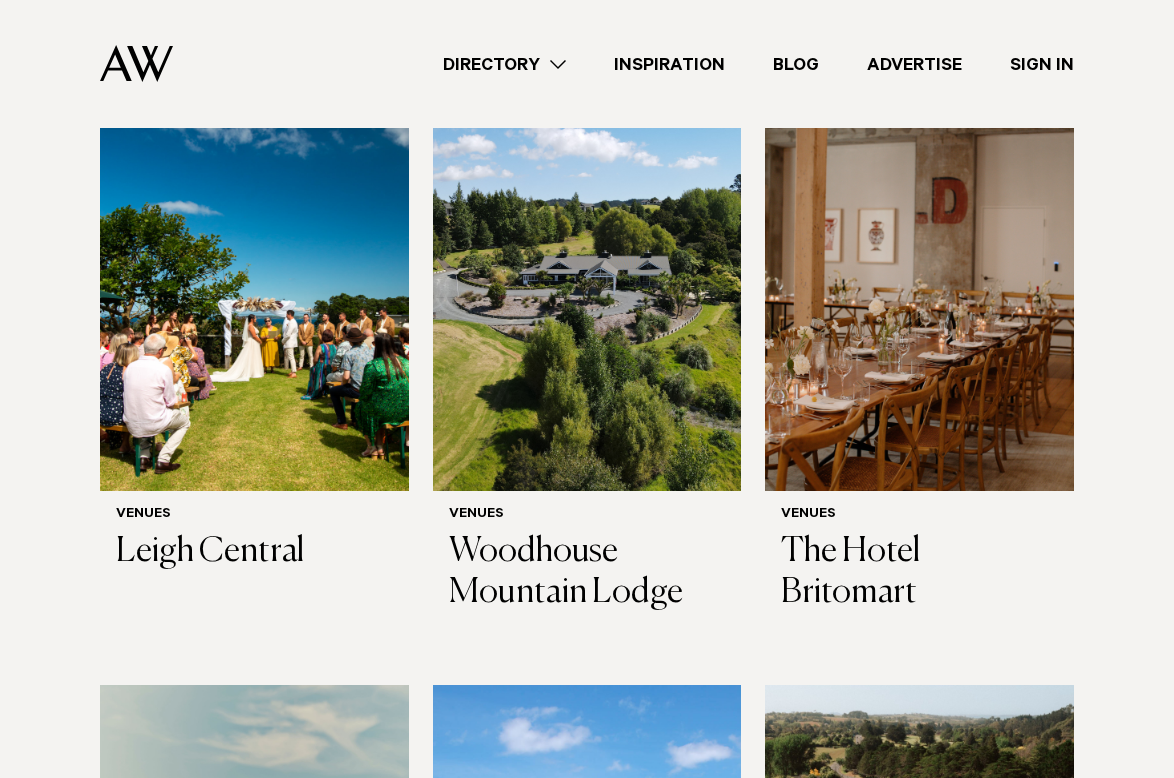 scroll, scrollTop: 7353, scrollLeft: 0, axis: vertical 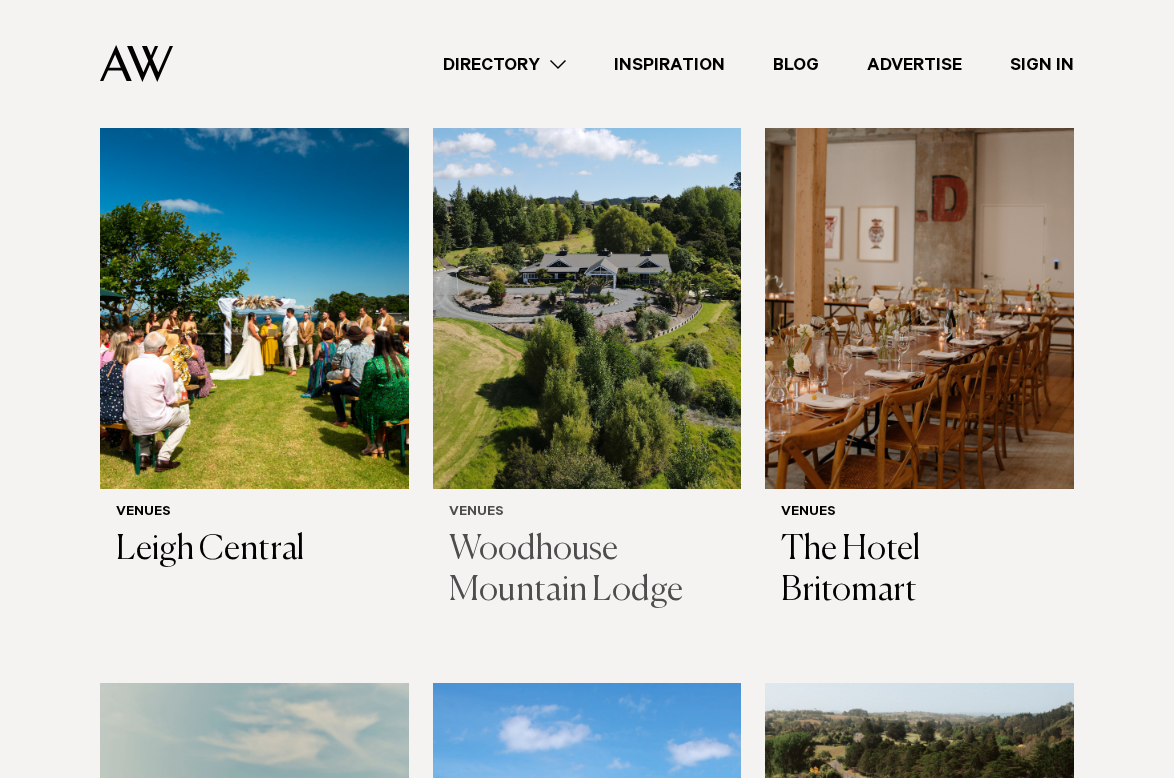 click at bounding box center (587, 282) 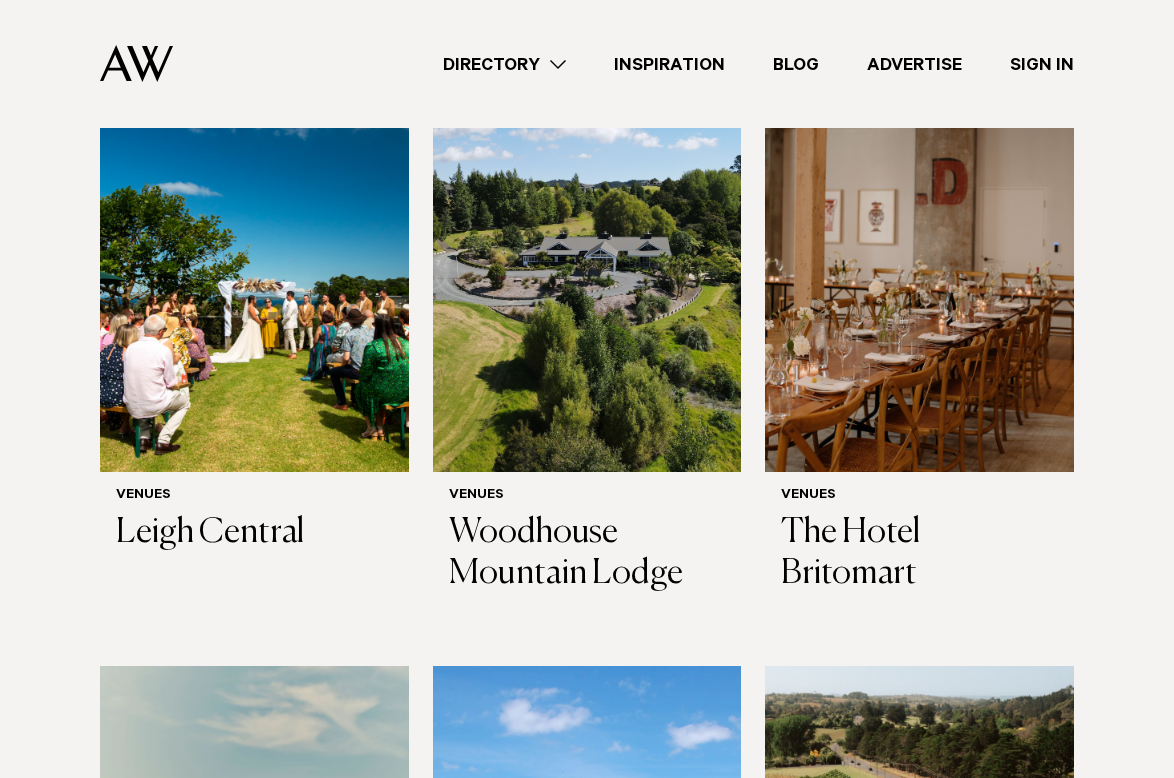 scroll, scrollTop: 7380, scrollLeft: 0, axis: vertical 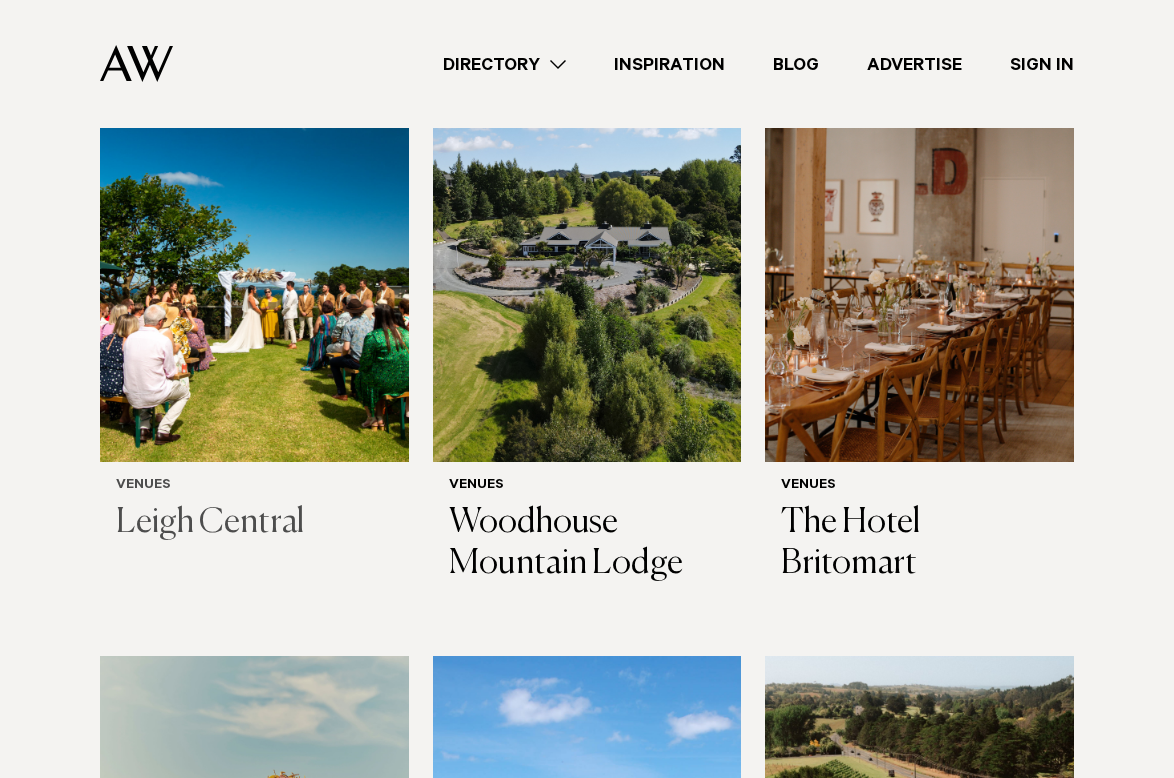 click at bounding box center [254, 255] 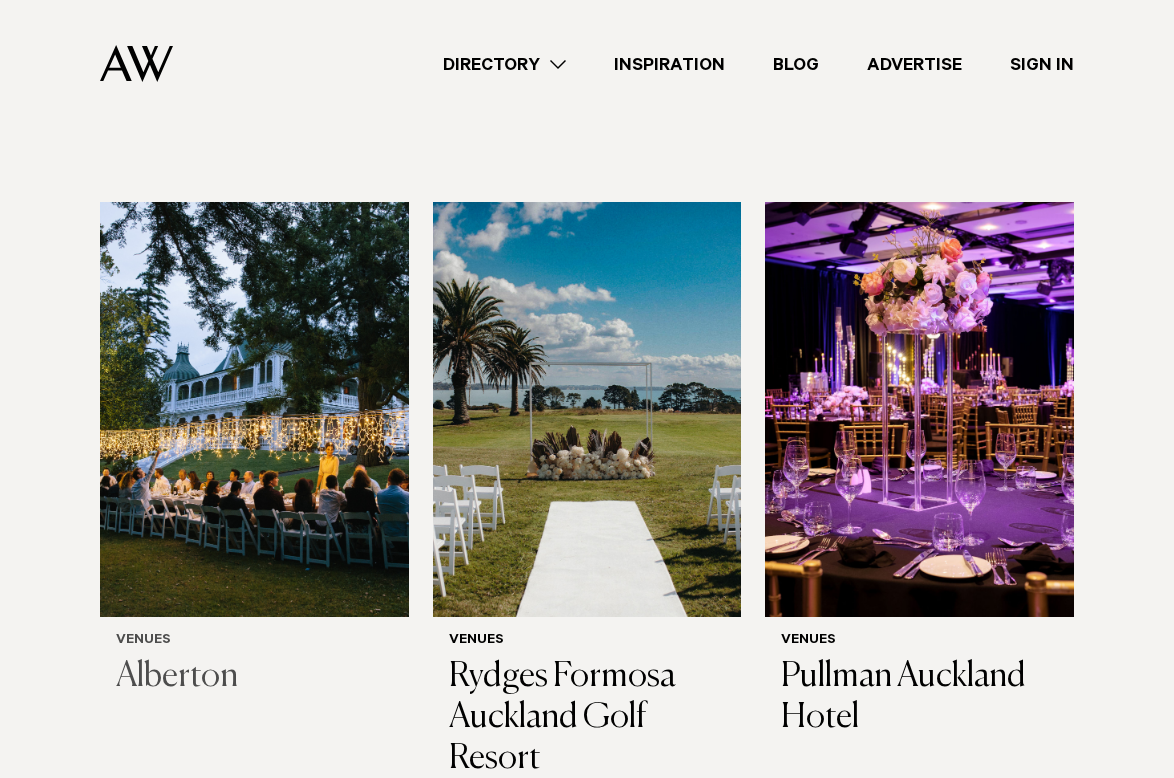 scroll, scrollTop: 3026, scrollLeft: 0, axis: vertical 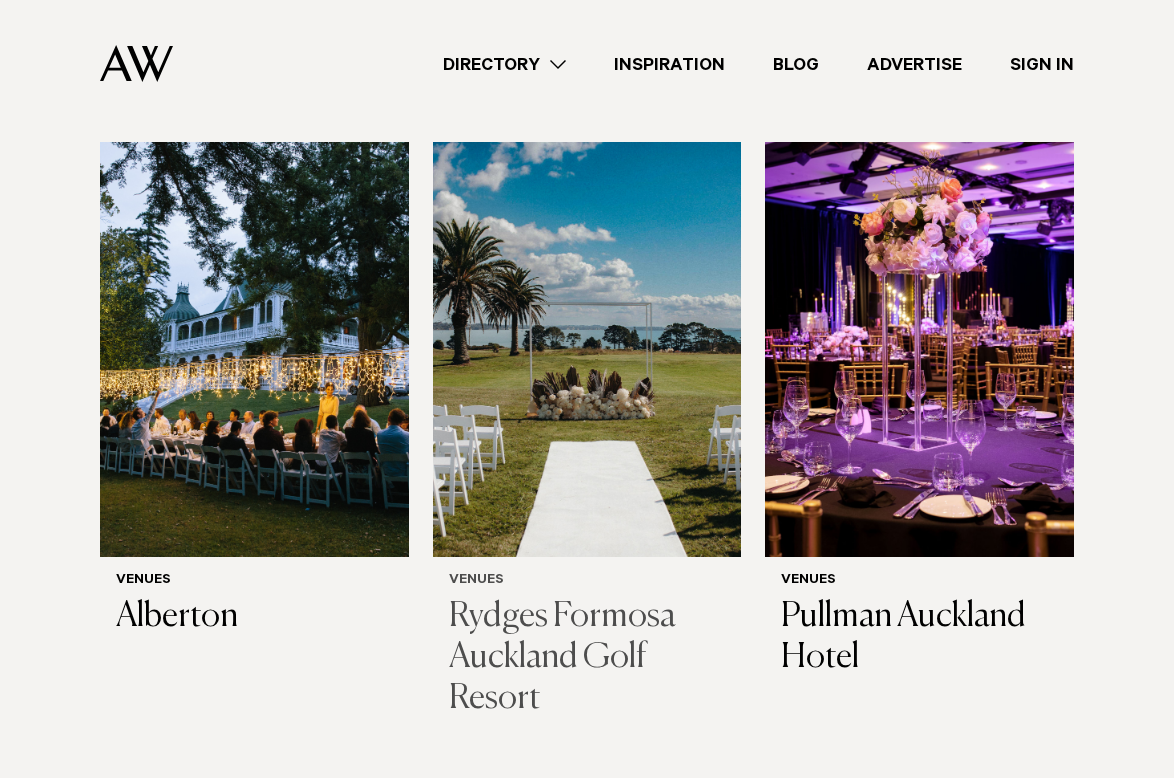 click at bounding box center [587, 349] 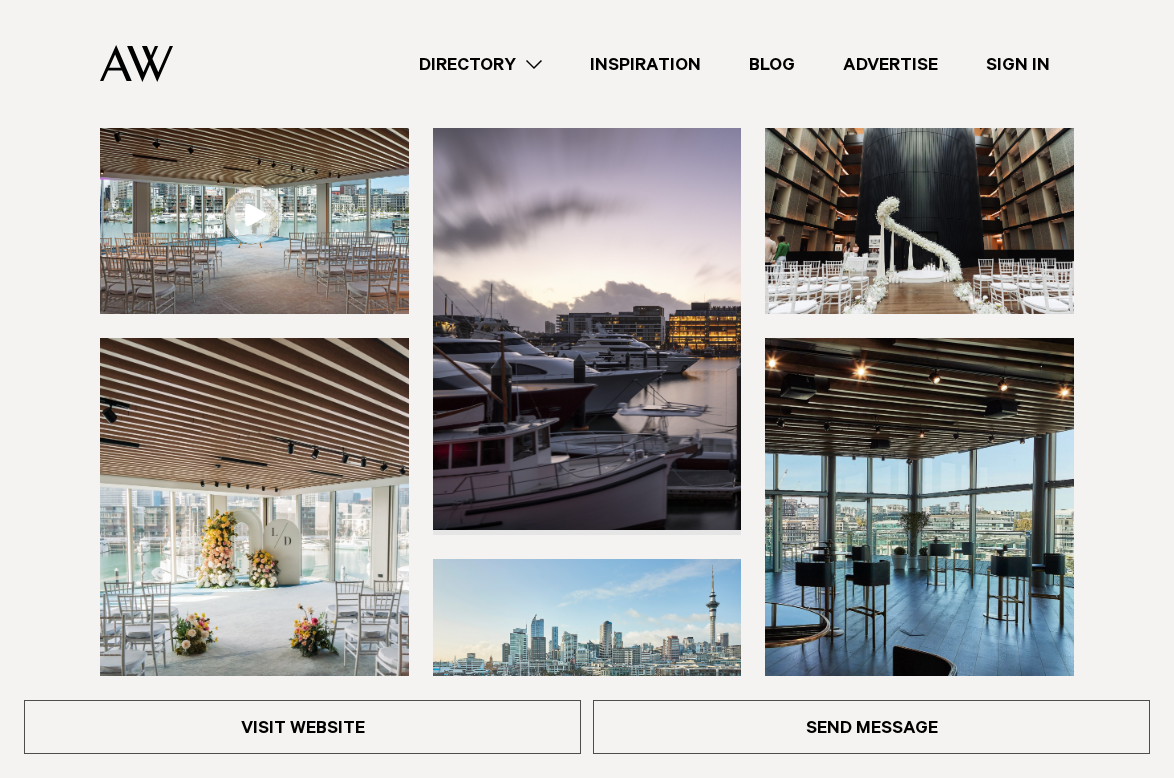 scroll, scrollTop: 105, scrollLeft: 0, axis: vertical 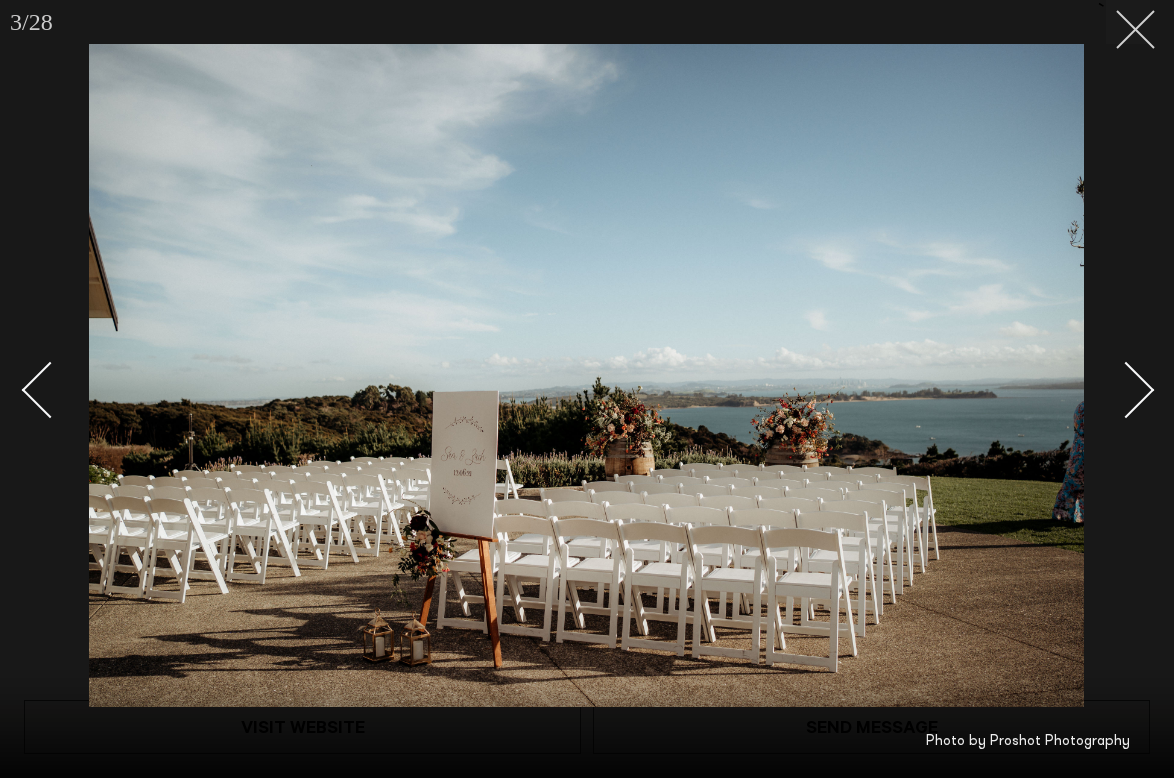 click at bounding box center (1128, 22) 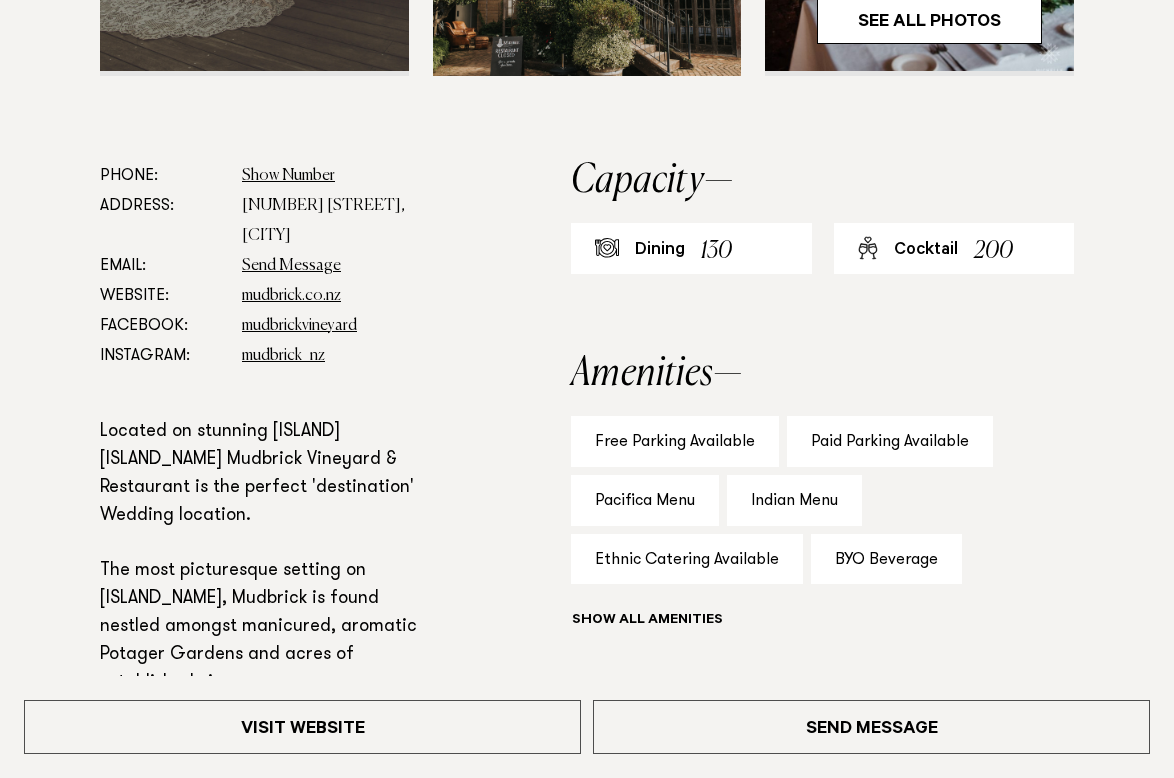 scroll, scrollTop: 999, scrollLeft: 0, axis: vertical 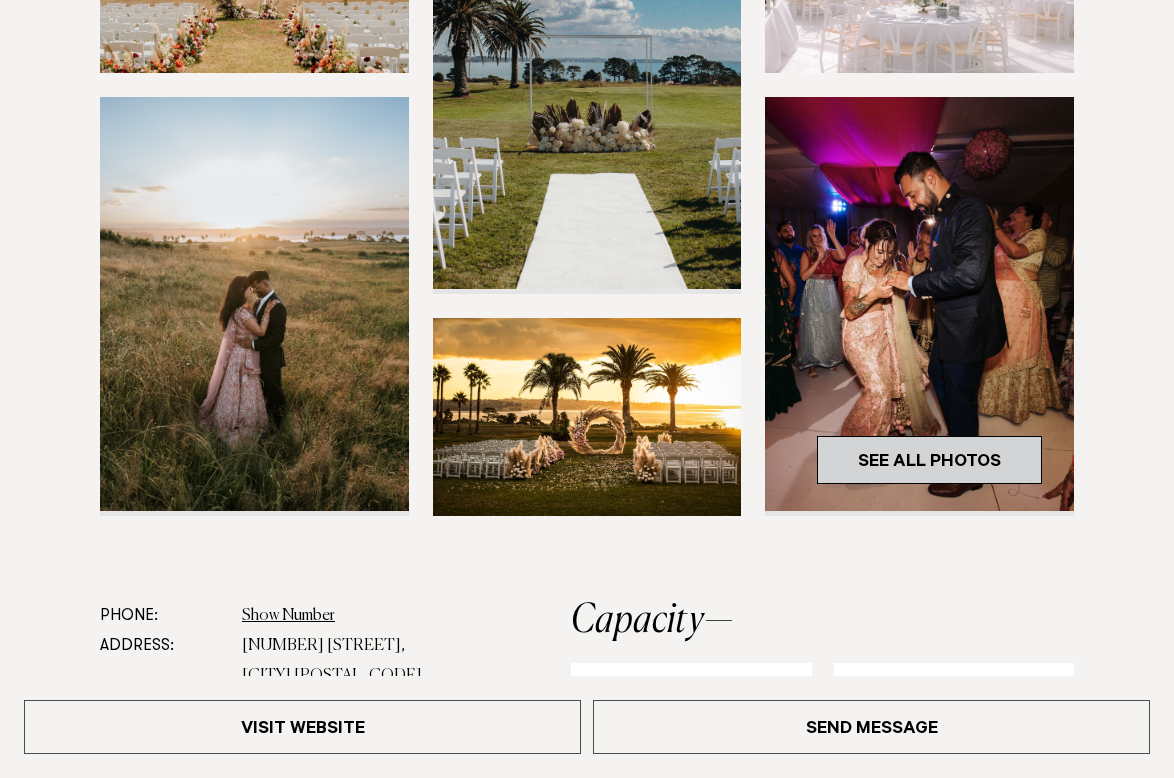 click on "See All Photos" at bounding box center [929, 460] 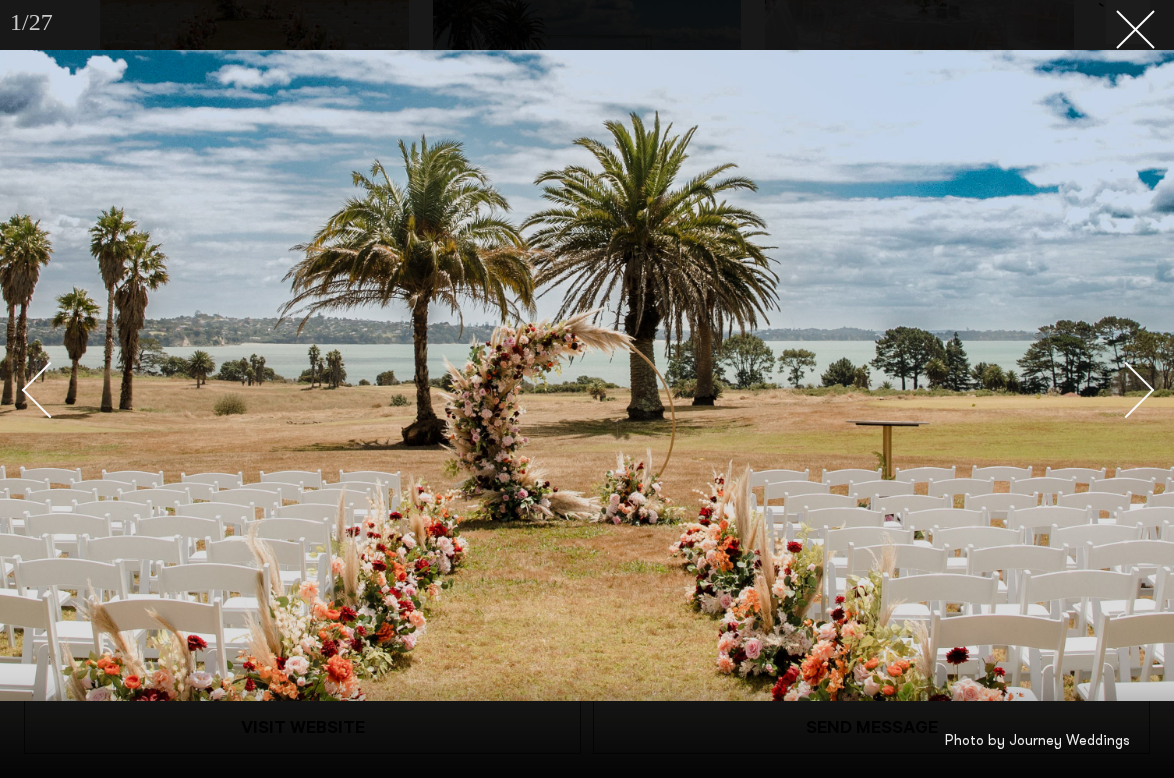 click at bounding box center (1126, 390) 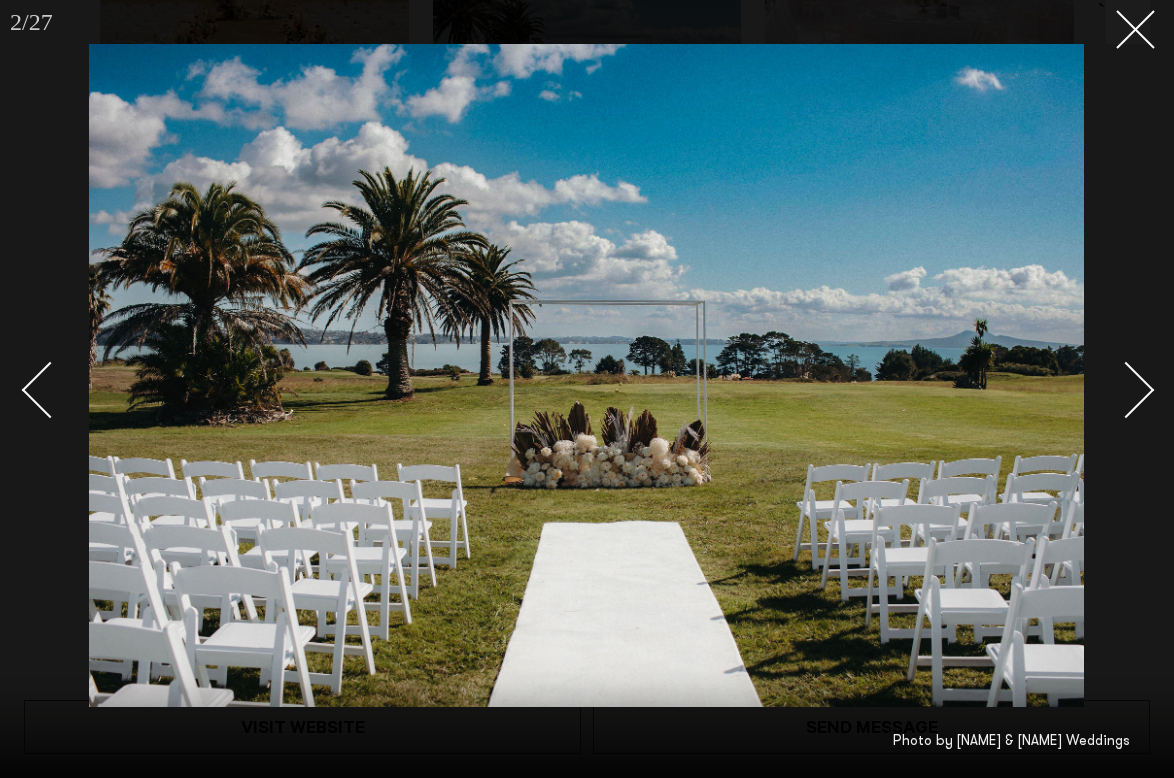 click at bounding box center [1126, 390] 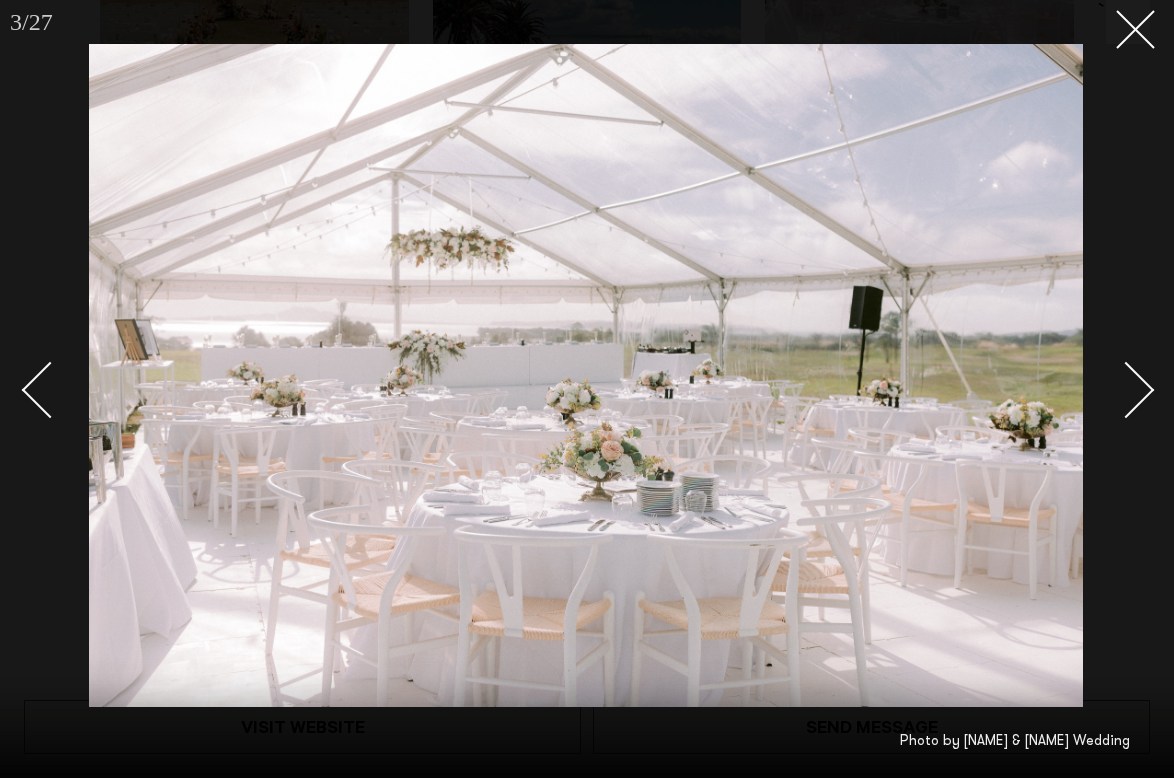 click at bounding box center (1126, 390) 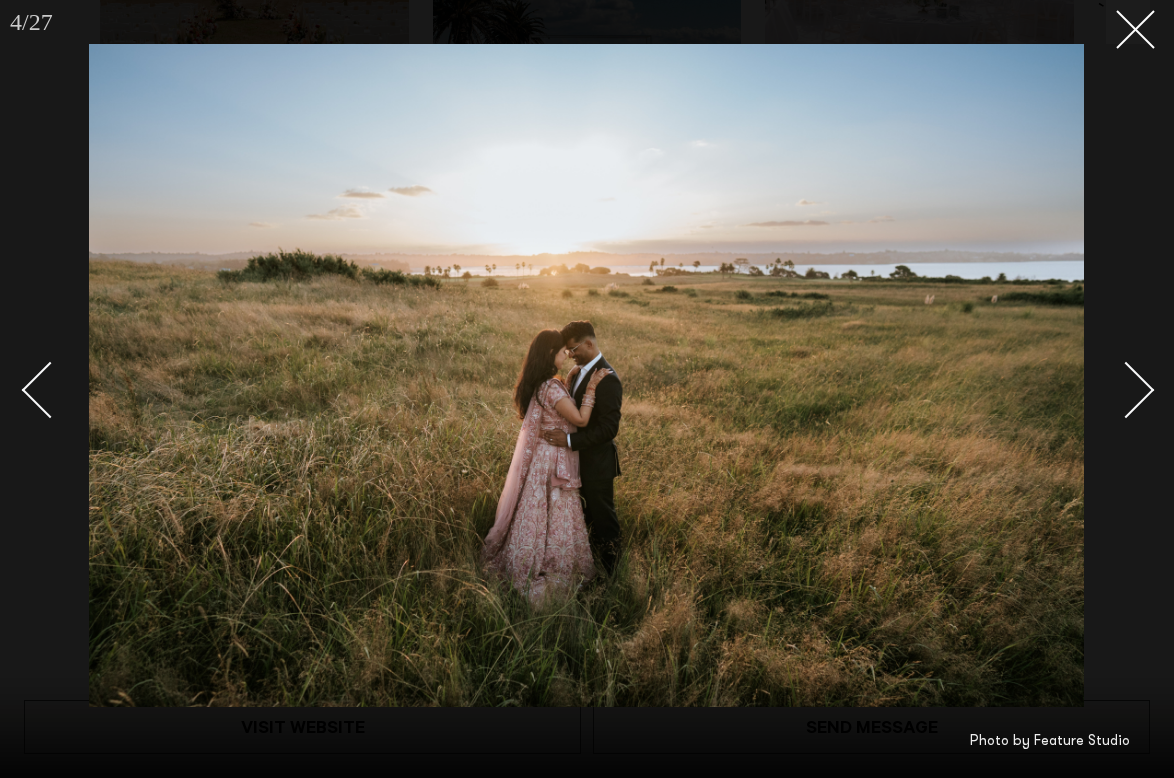 click at bounding box center (1126, 390) 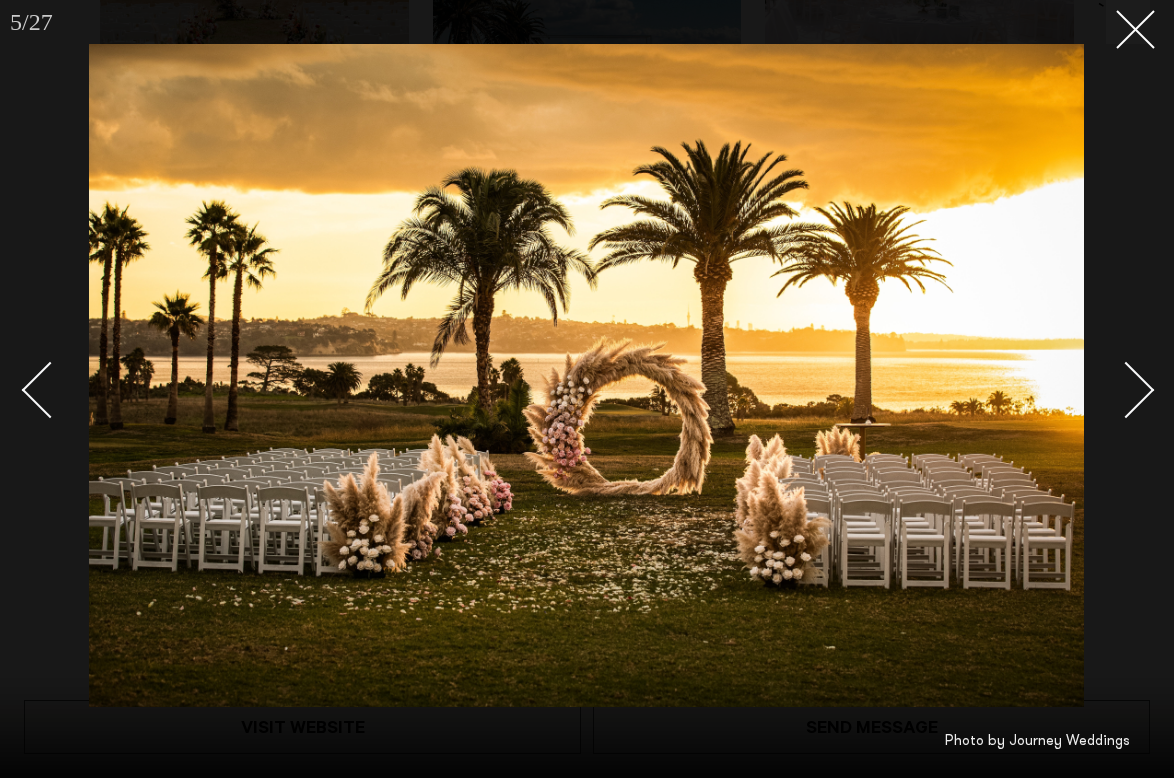 click at bounding box center [1126, 390] 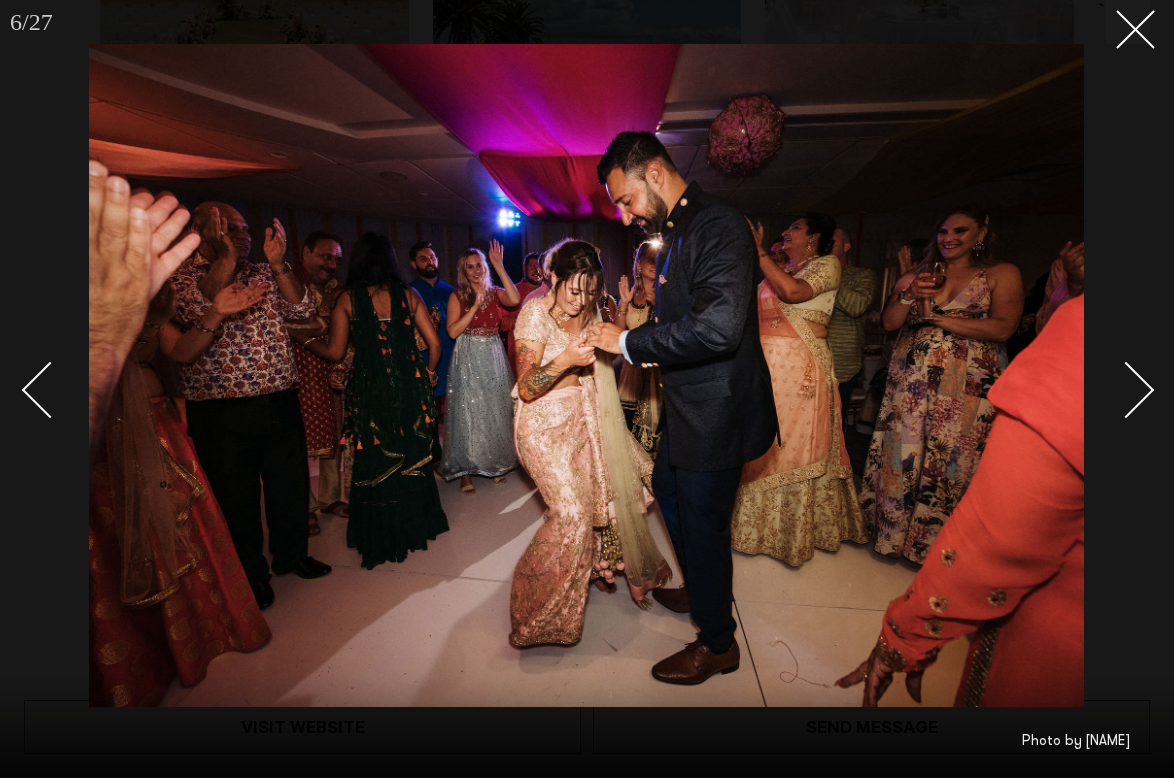 click at bounding box center (1126, 390) 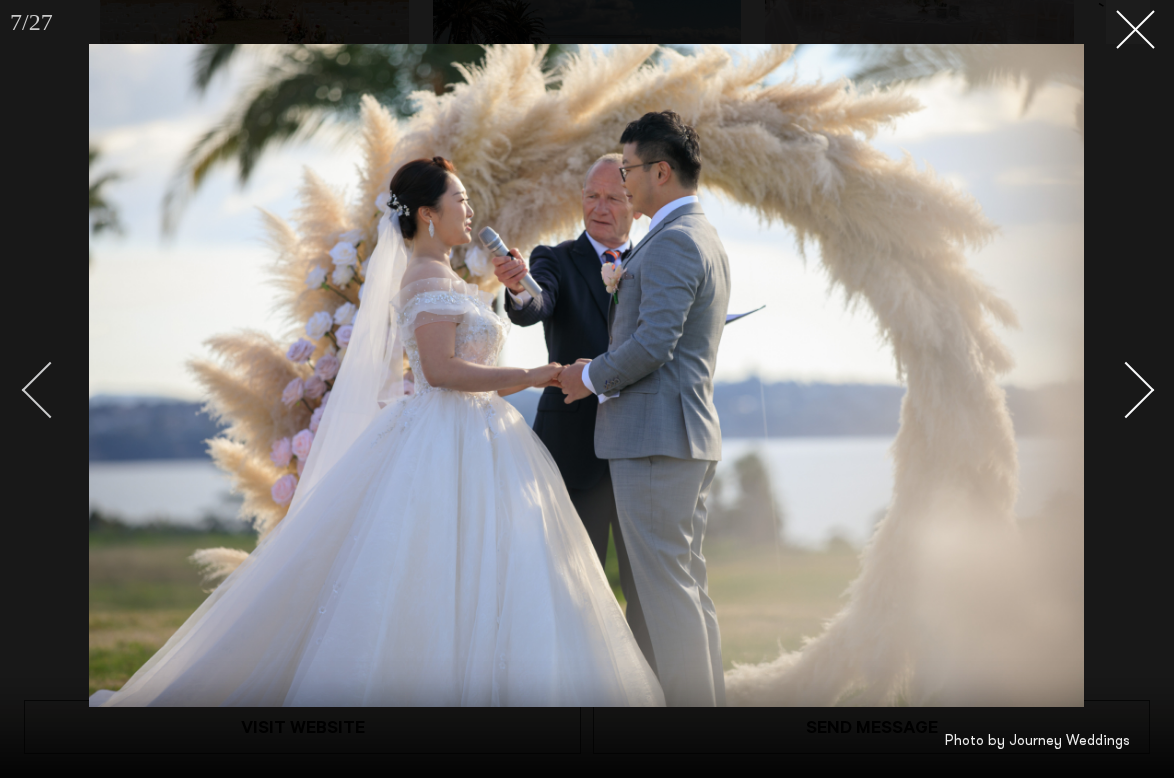 click at bounding box center [50, 390] 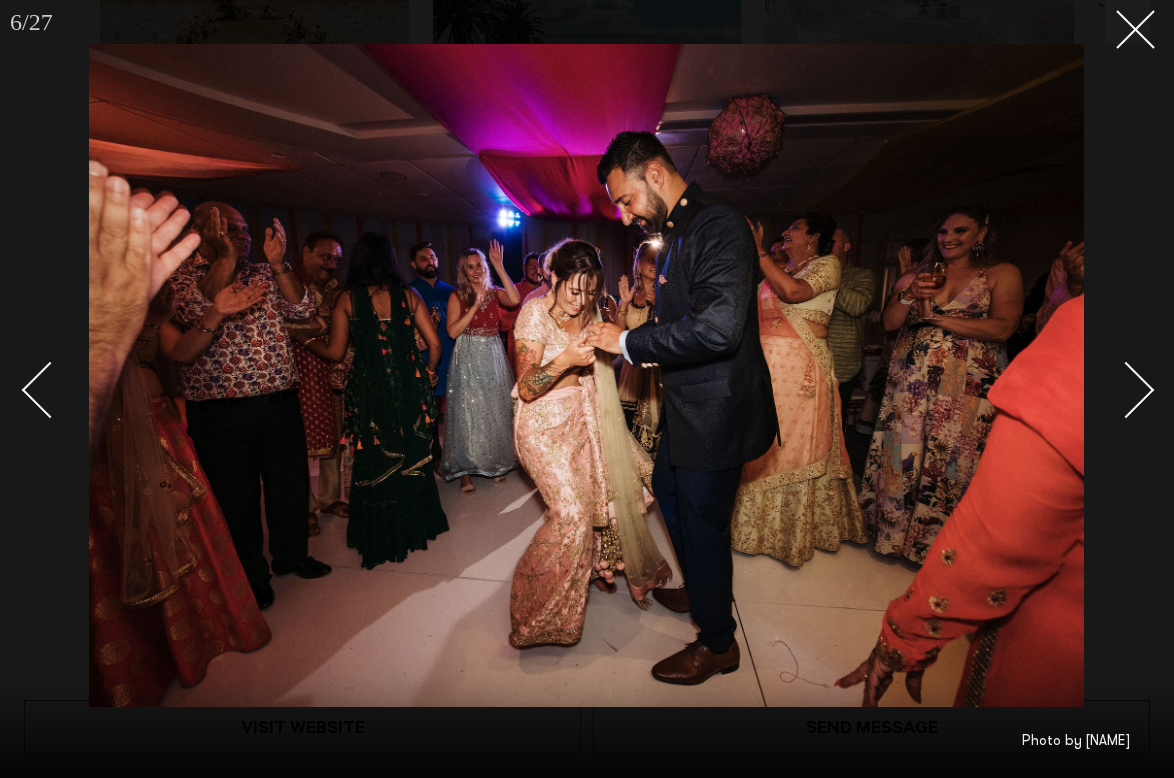 click at bounding box center [1126, 390] 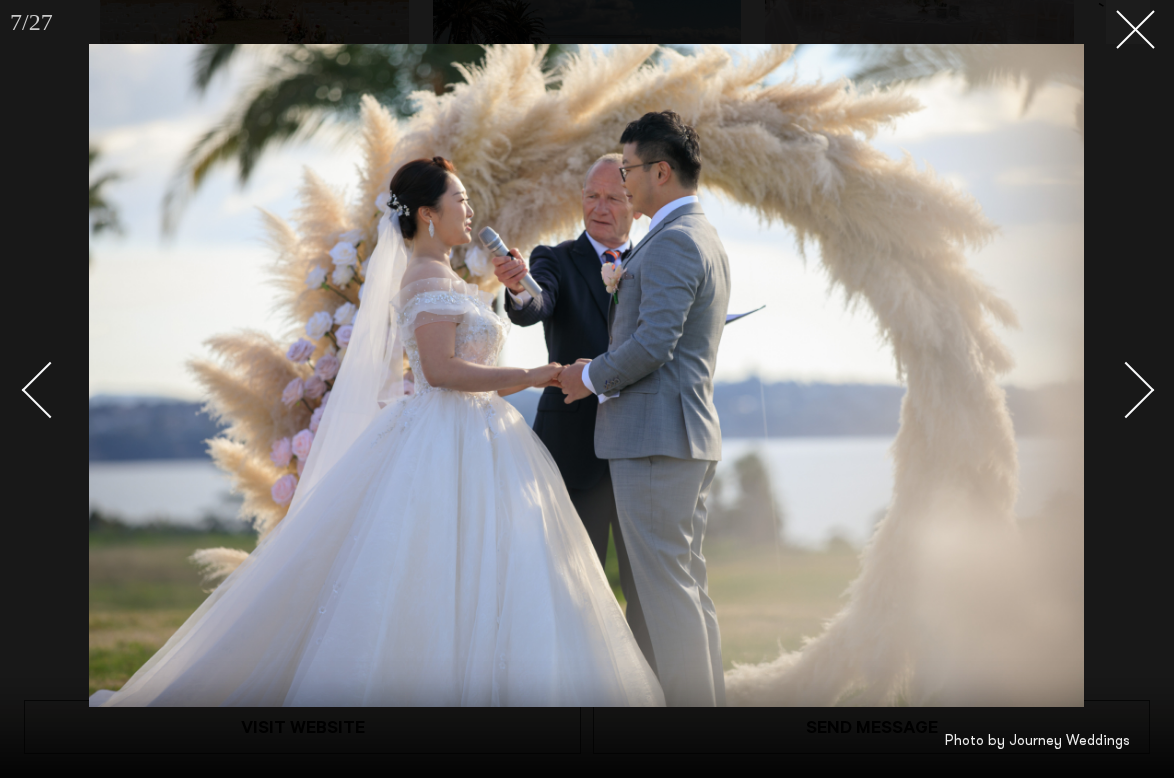 click at bounding box center [1126, 390] 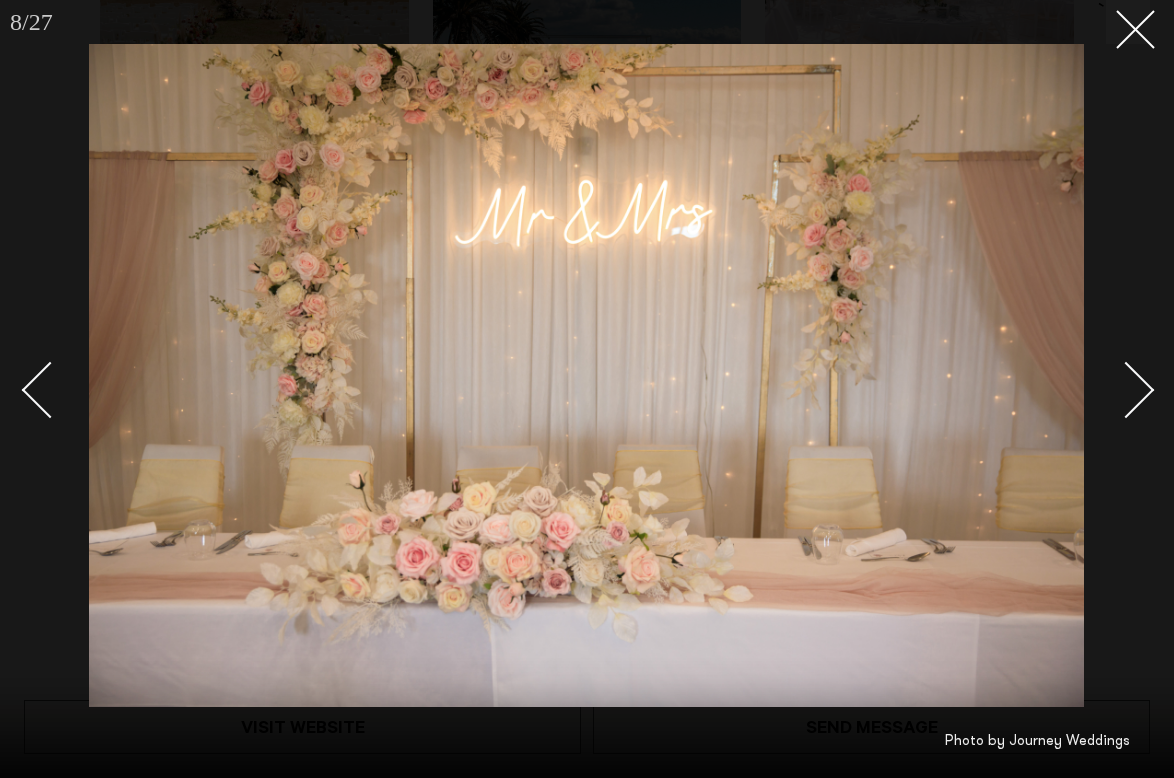 click at bounding box center [1126, 390] 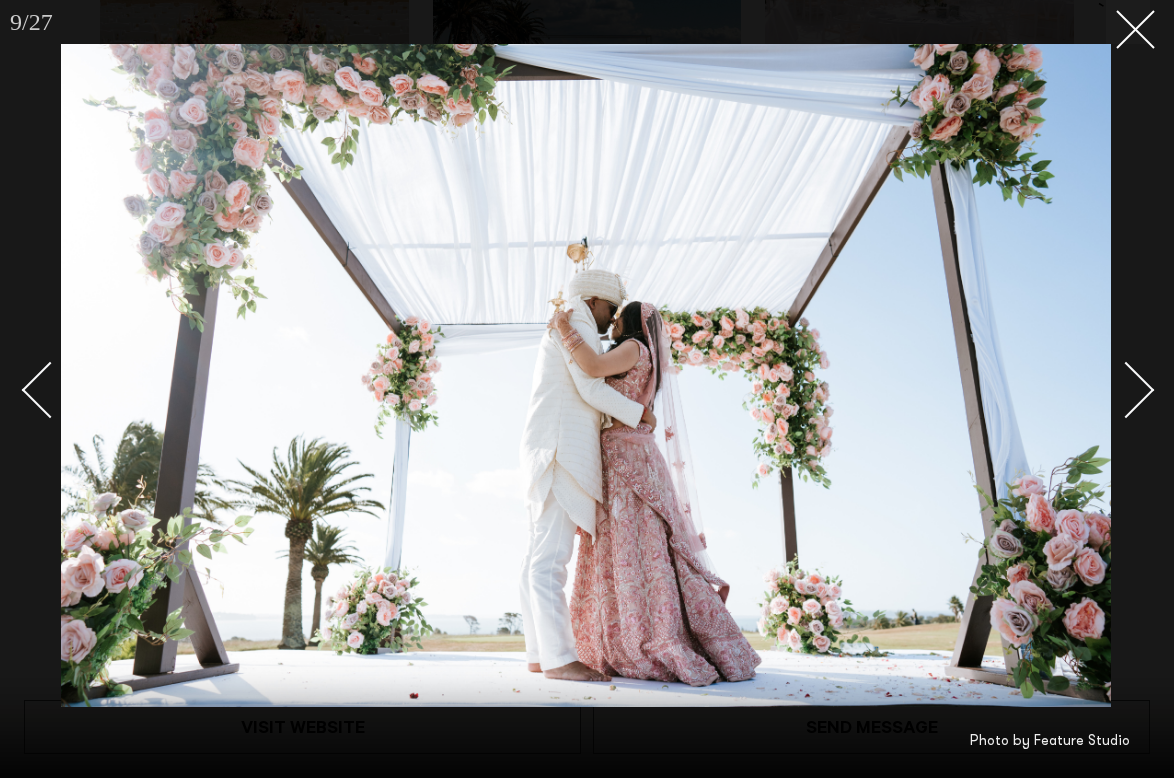 click at bounding box center (1126, 390) 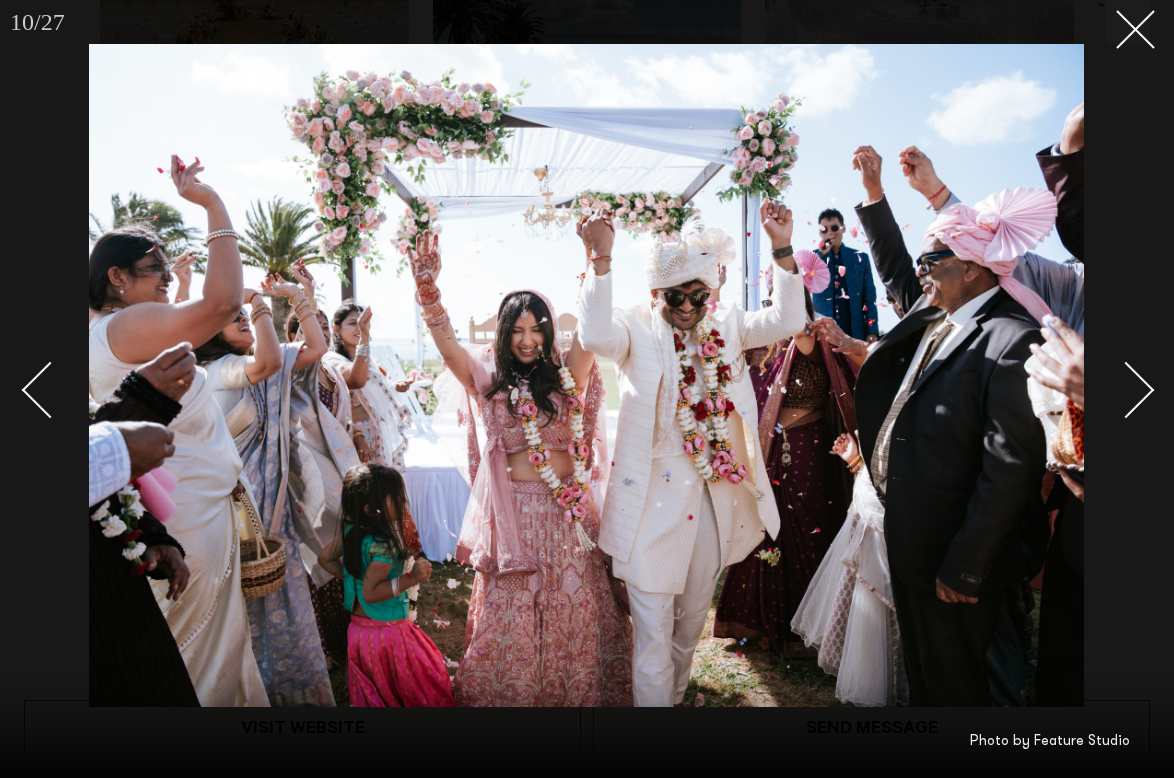 click at bounding box center [1126, 390] 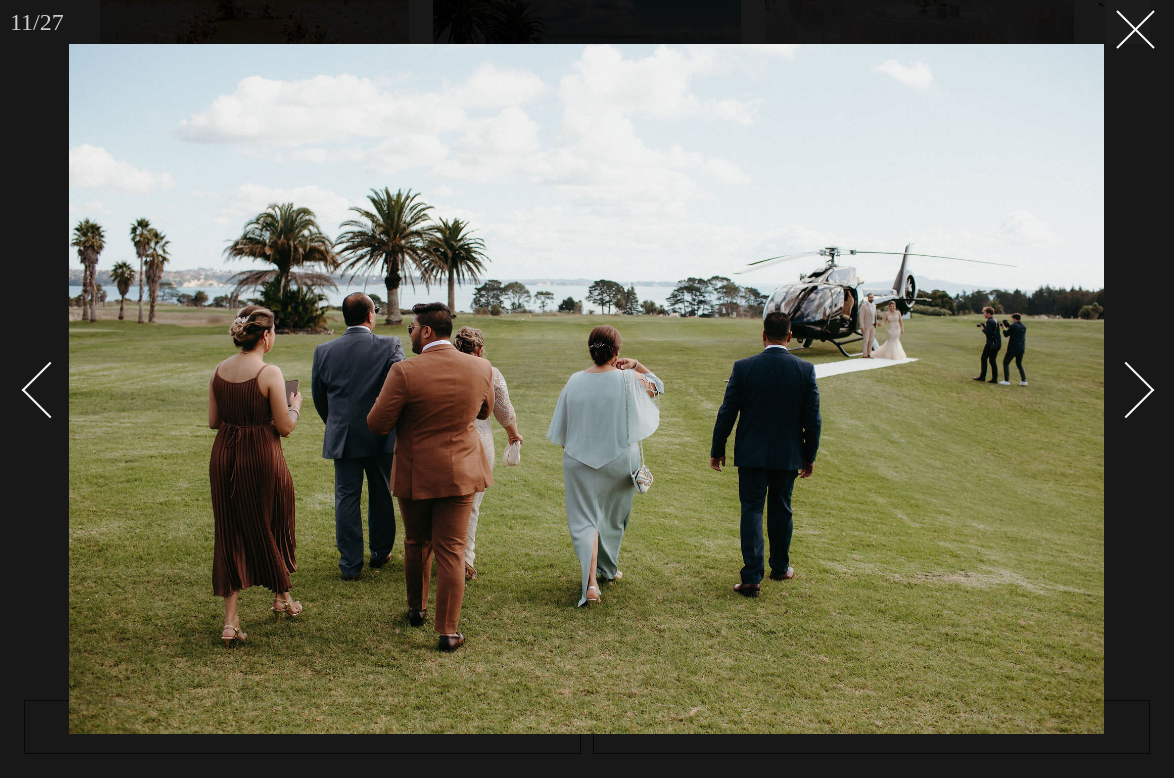 click at bounding box center (1126, 390) 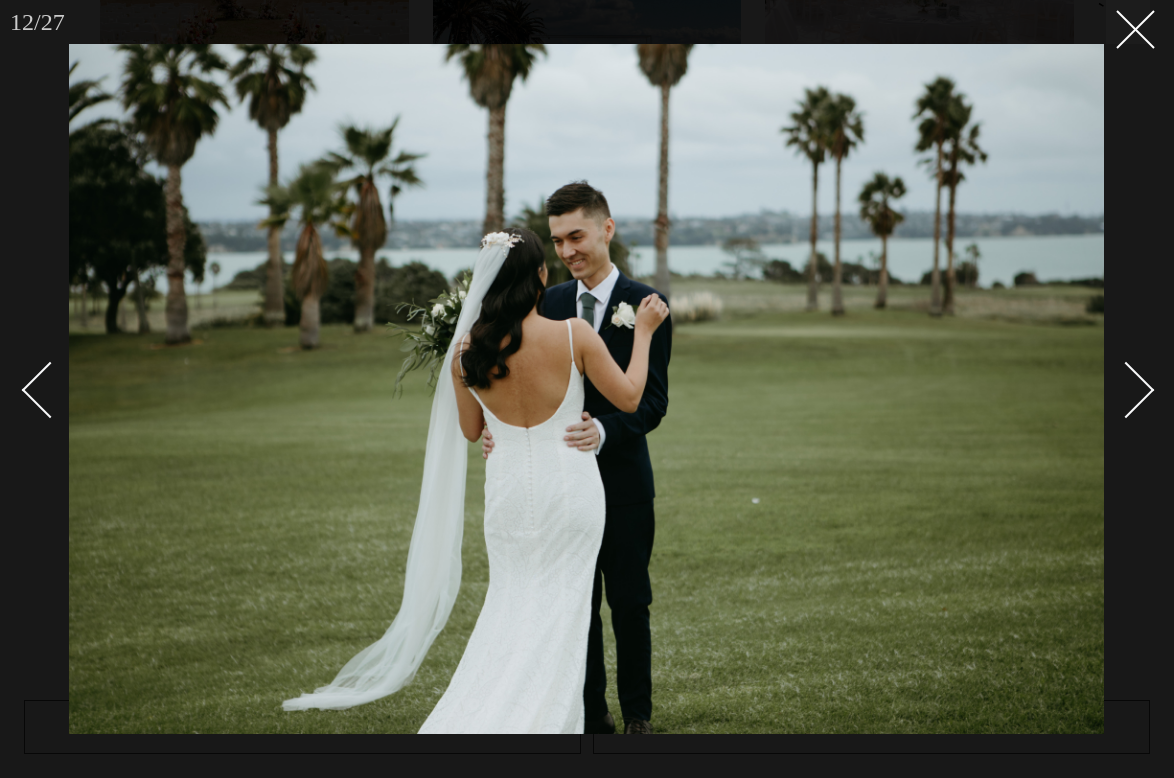 click at bounding box center [1126, 390] 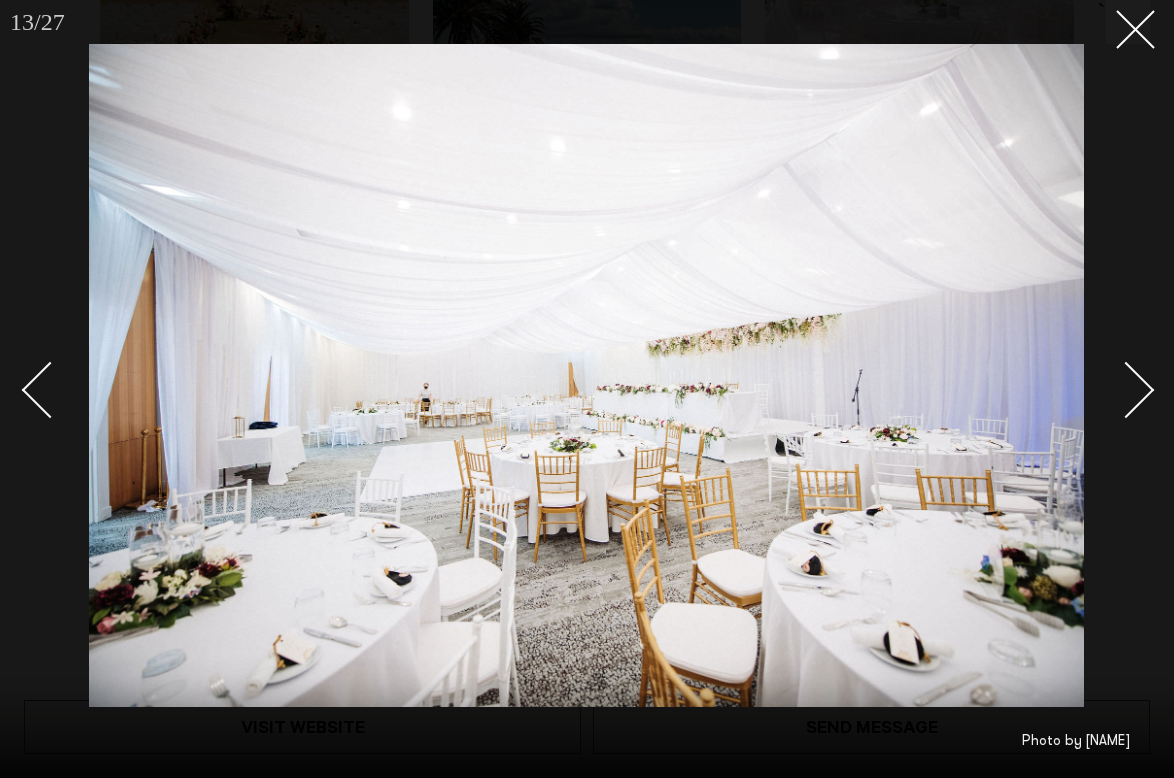 click at bounding box center [1126, 390] 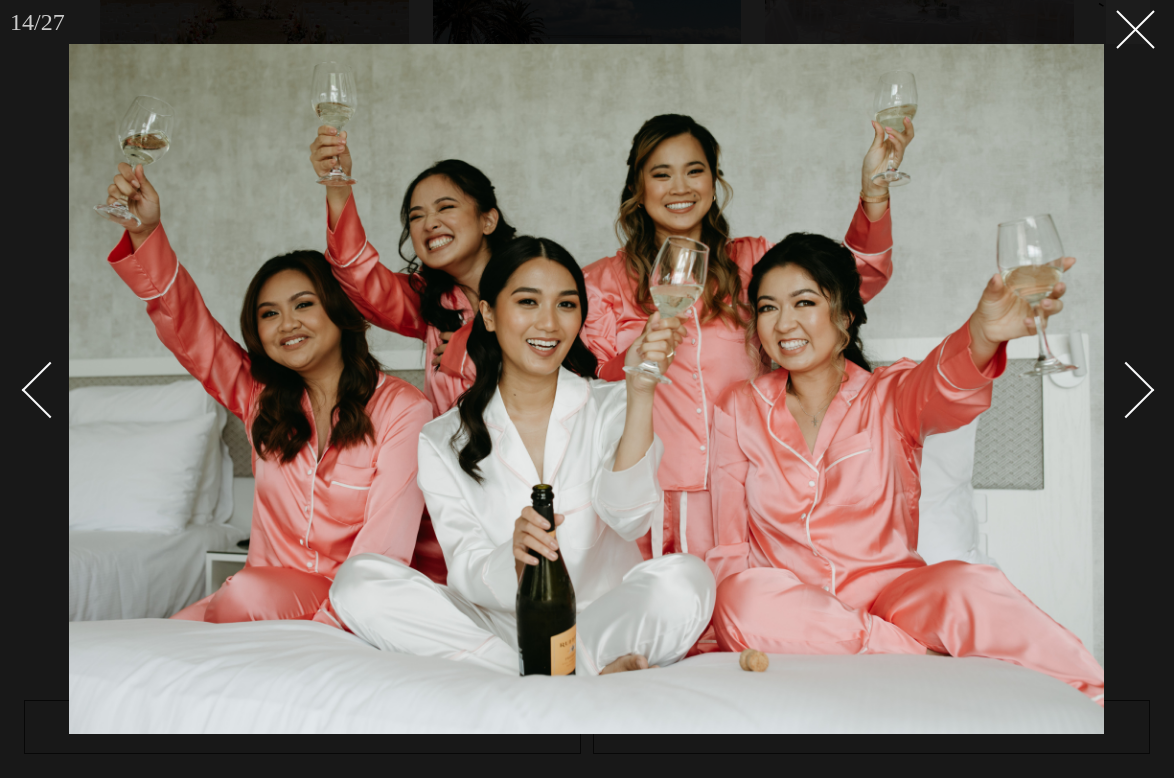 click at bounding box center (1126, 390) 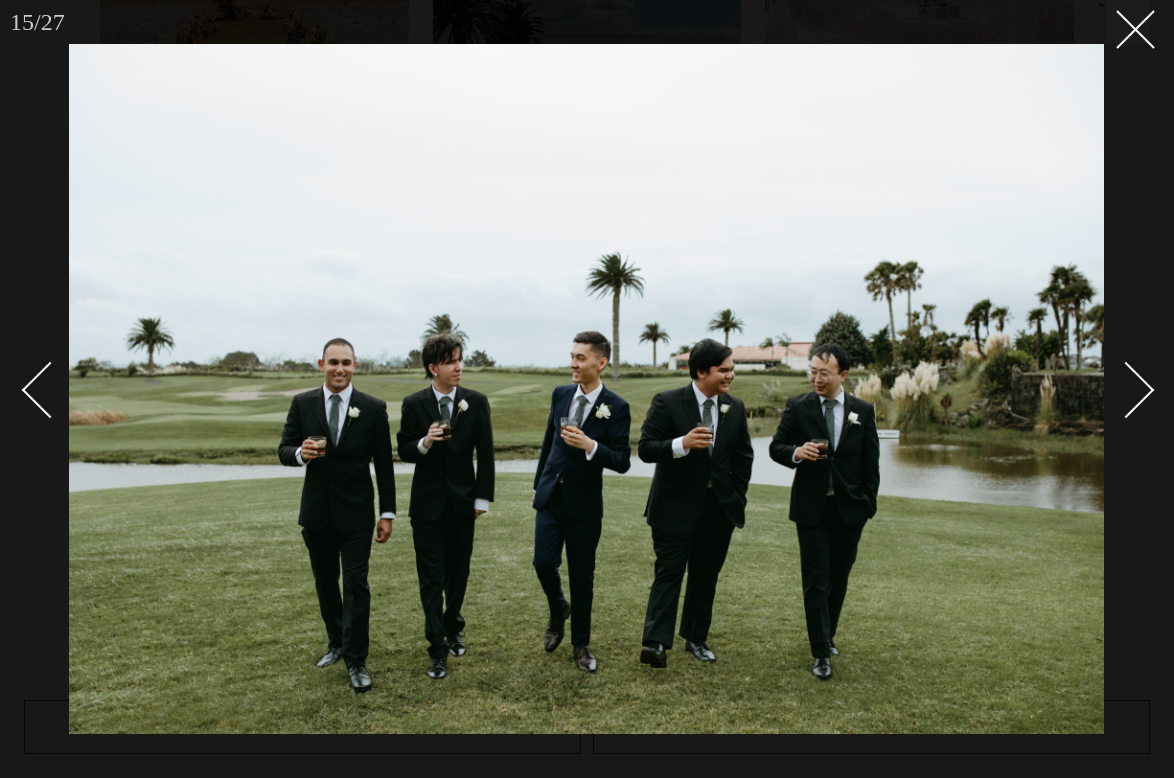 click at bounding box center [1126, 390] 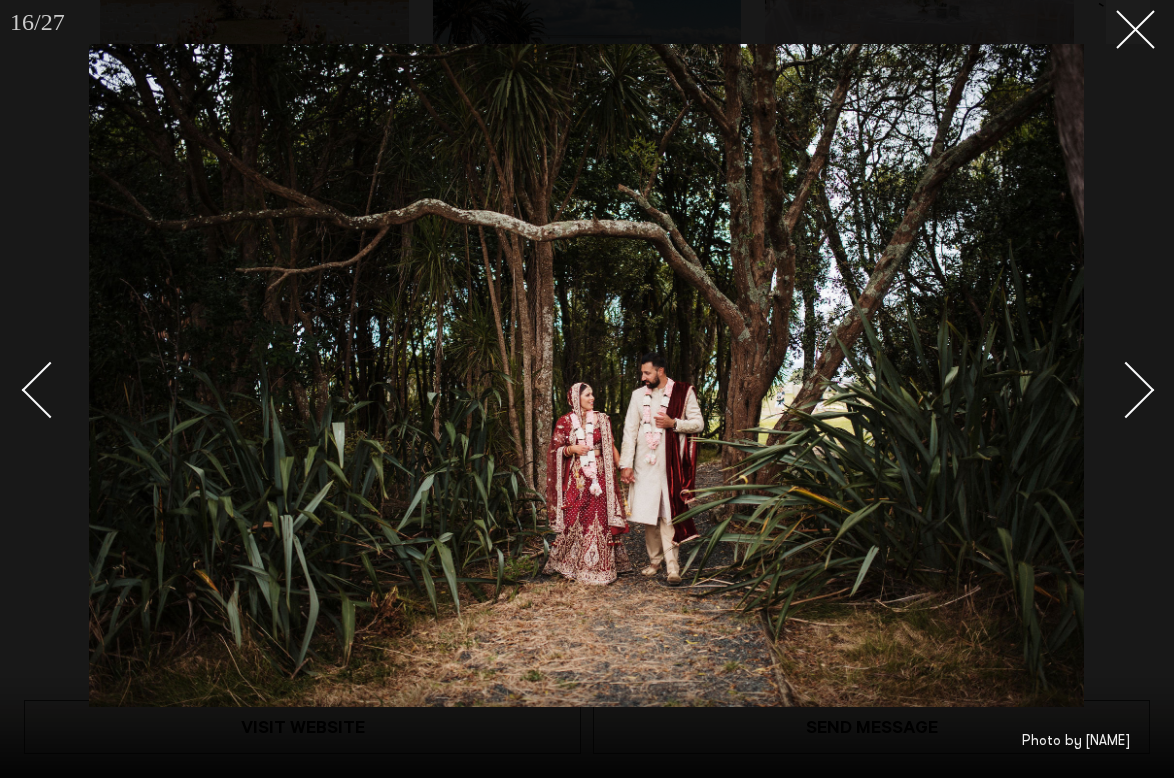 click at bounding box center [1126, 390] 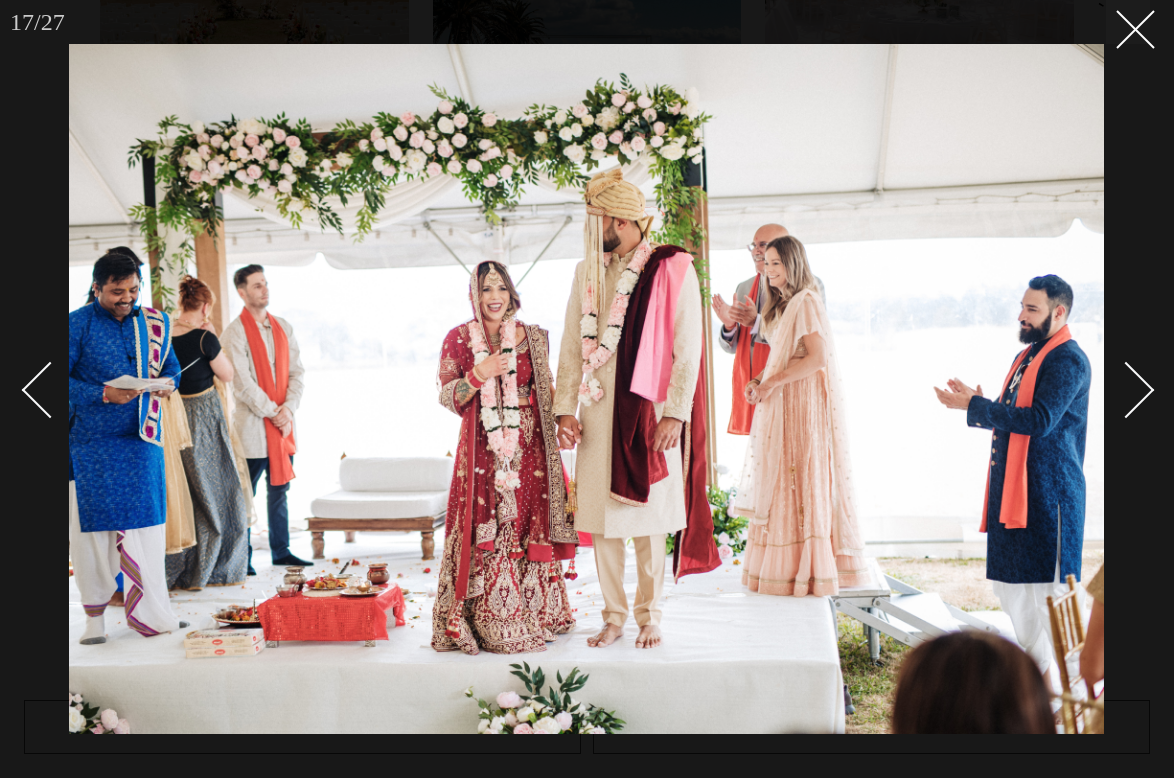 click at bounding box center [1126, 390] 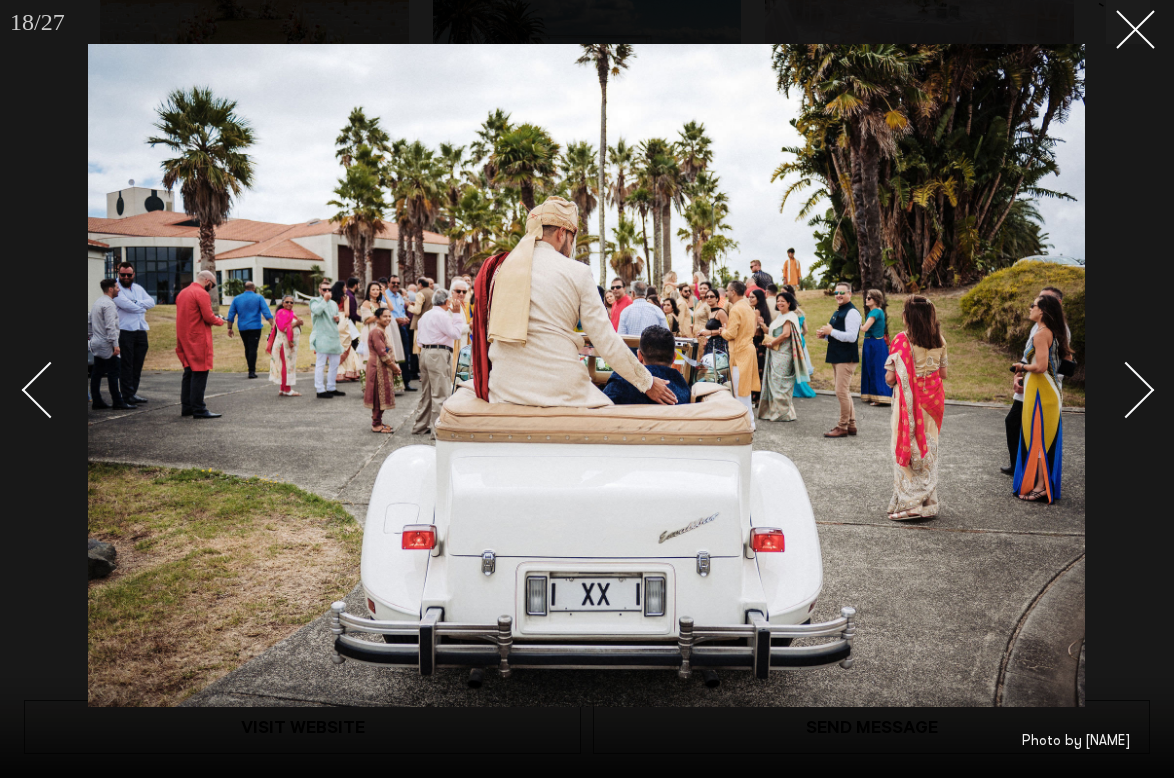 click at bounding box center (1126, 390) 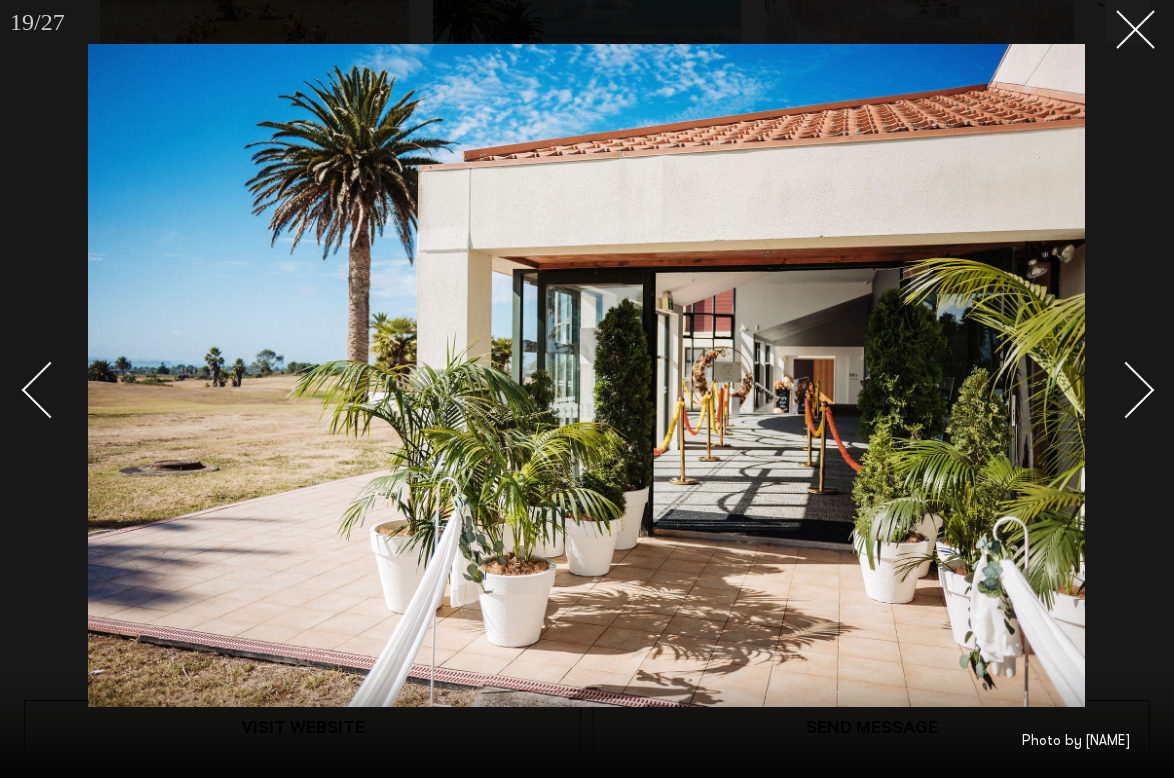 click at bounding box center [1126, 390] 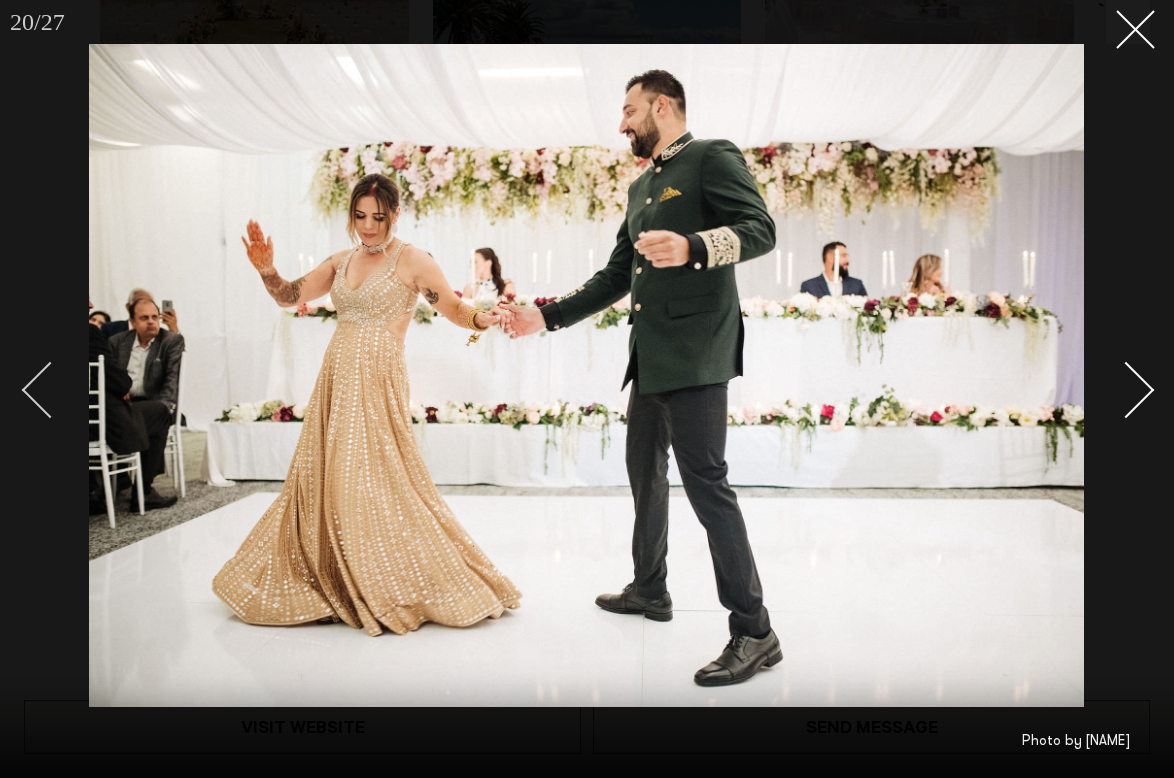 click at bounding box center [50, 390] 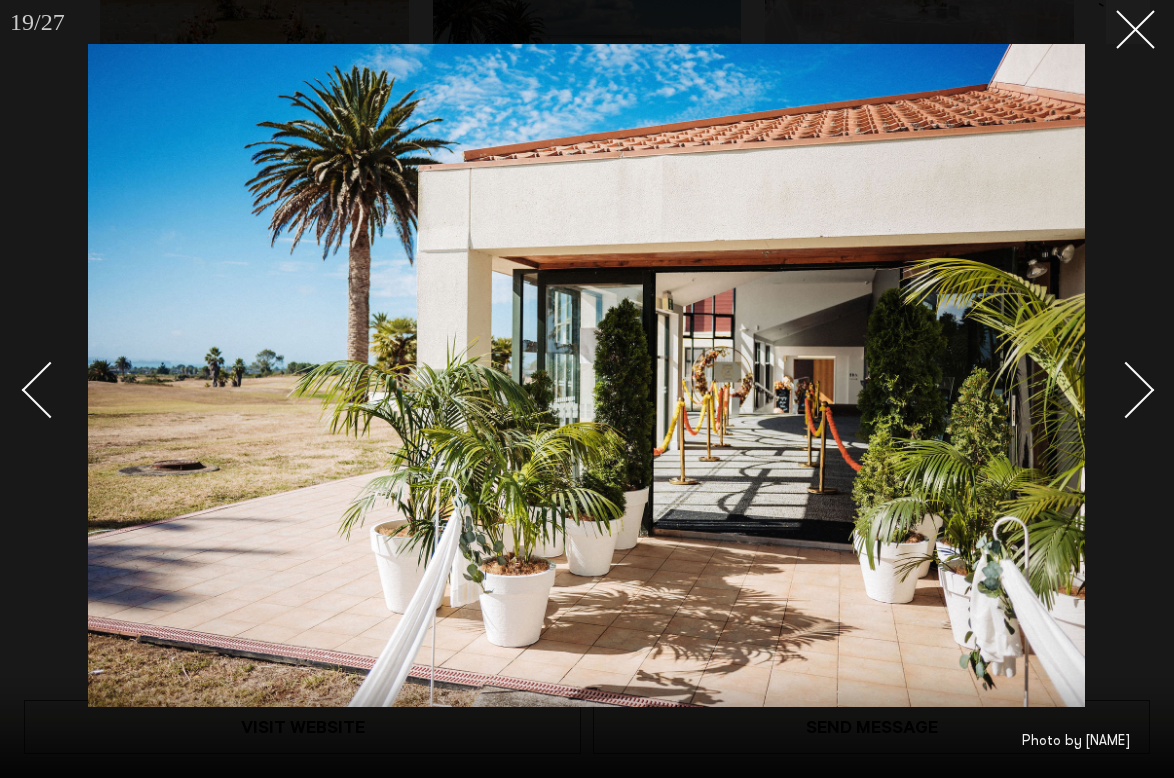 click at bounding box center (587, 389) 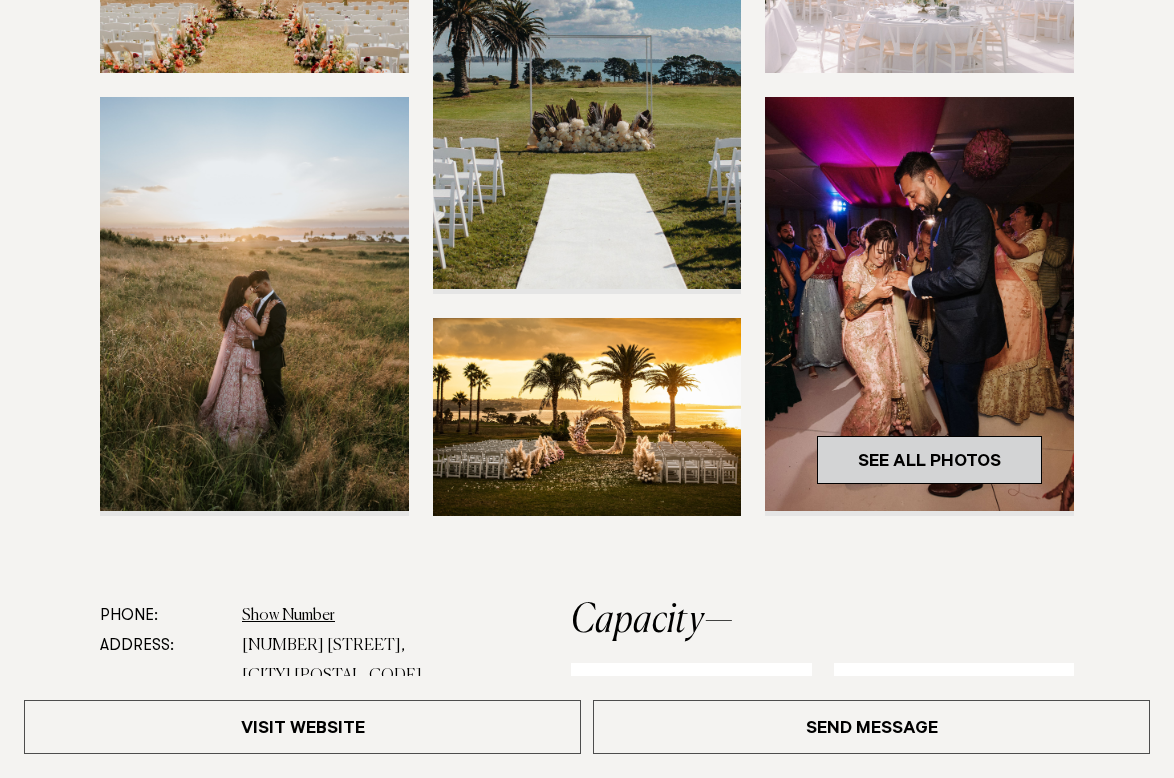 click on "See All Photos" at bounding box center [929, 460] 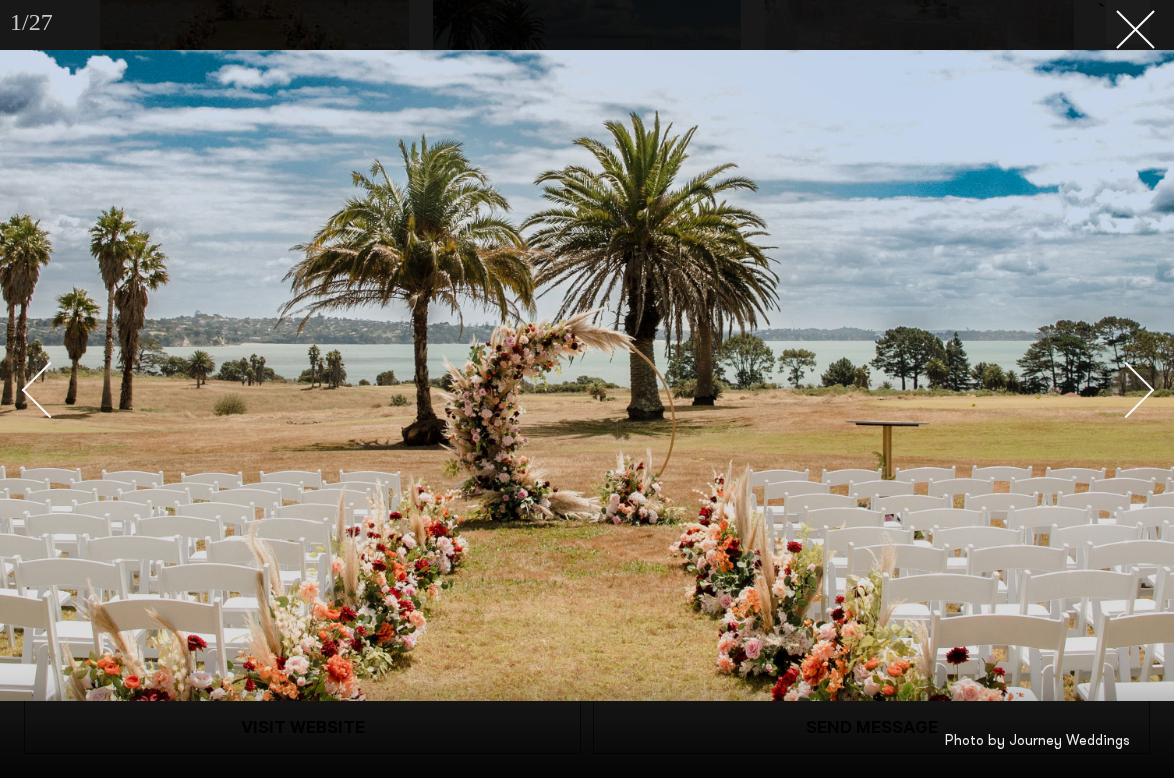 click at bounding box center (1126, 390) 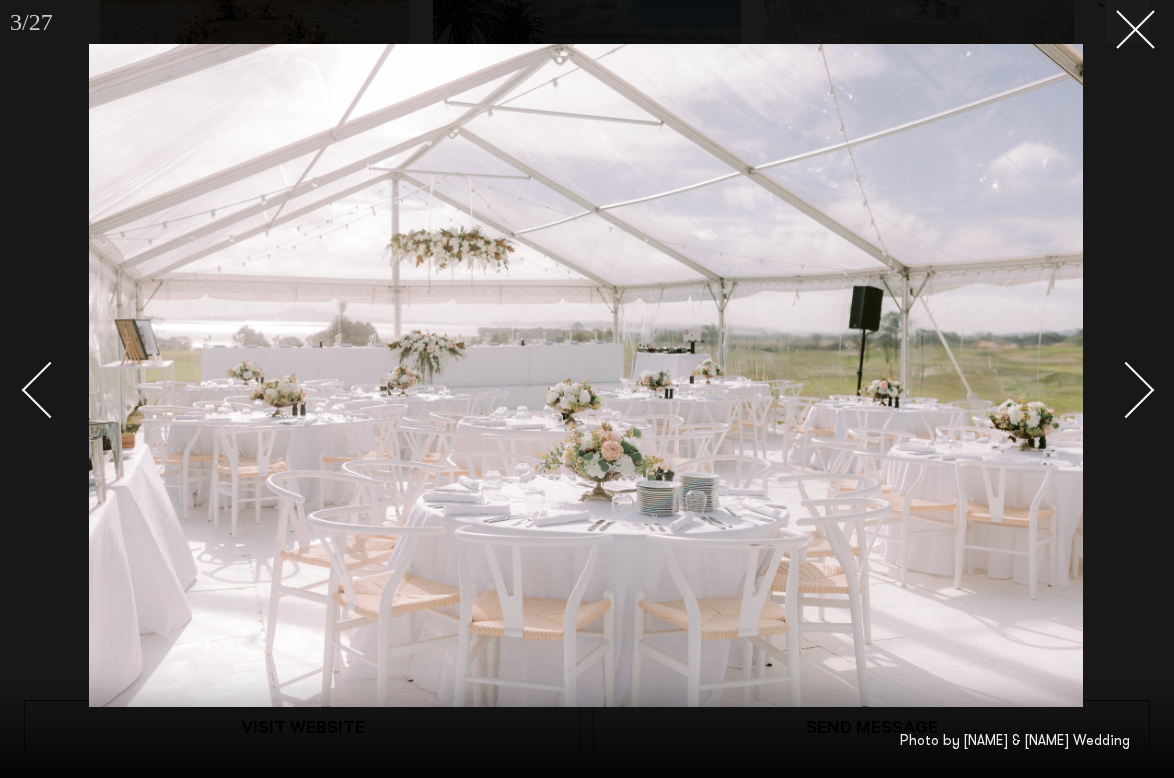 click at bounding box center (1126, 390) 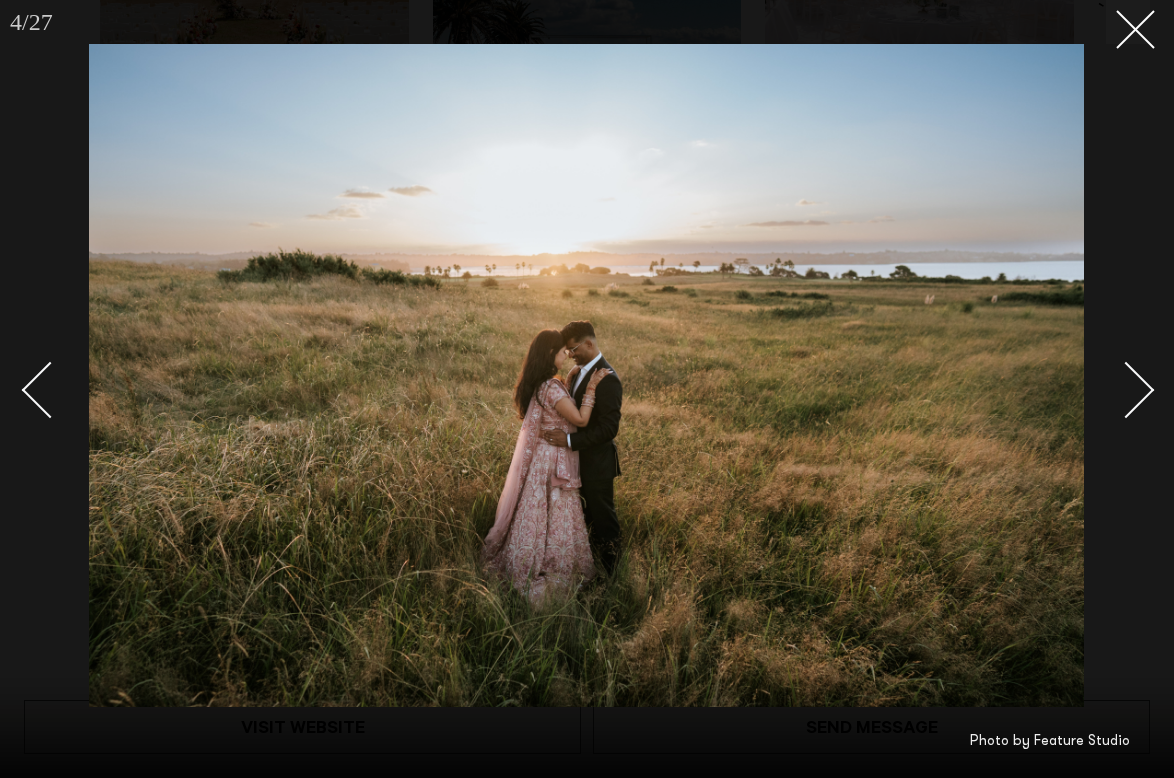 click at bounding box center (1126, 390) 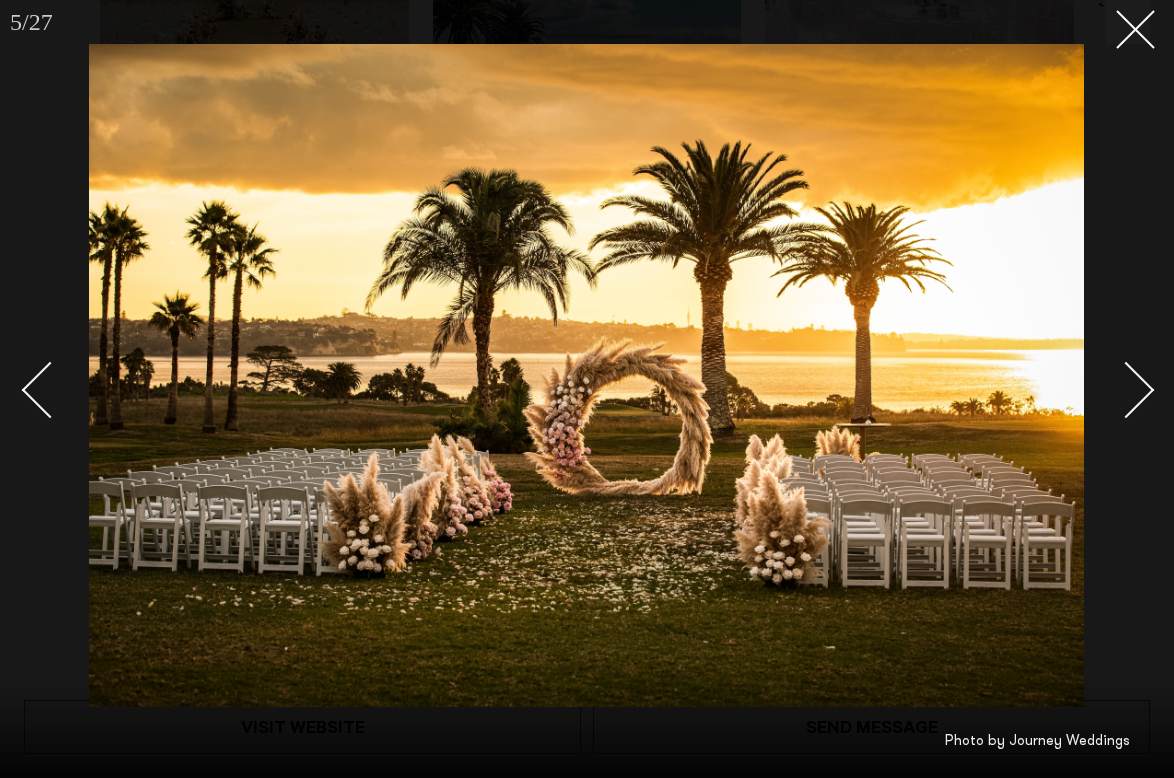 click at bounding box center (1126, 390) 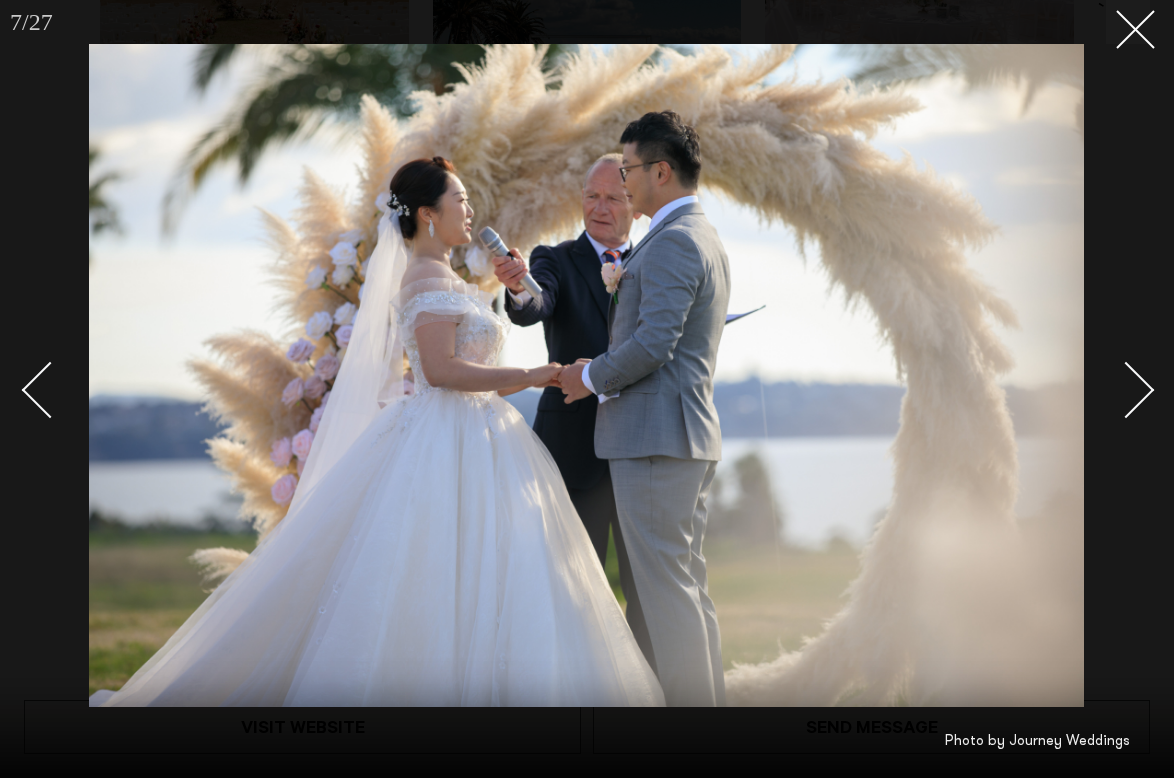 click at bounding box center (1126, 390) 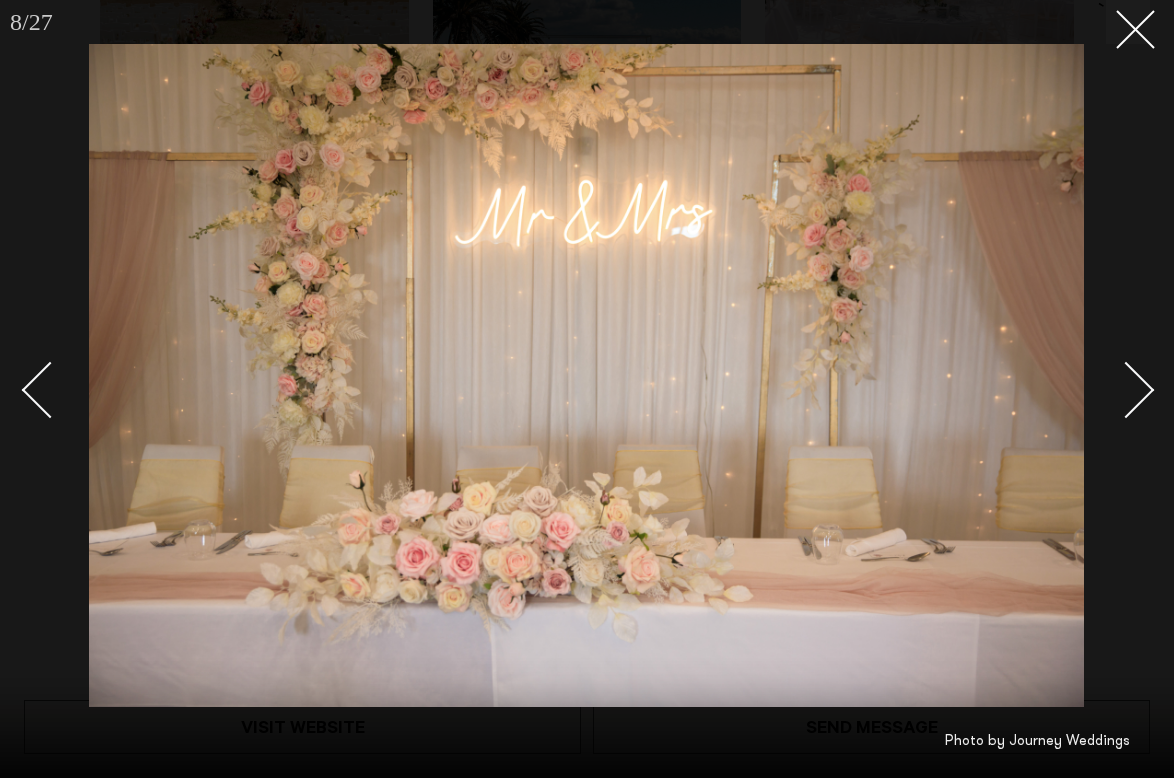 click at bounding box center (1126, 390) 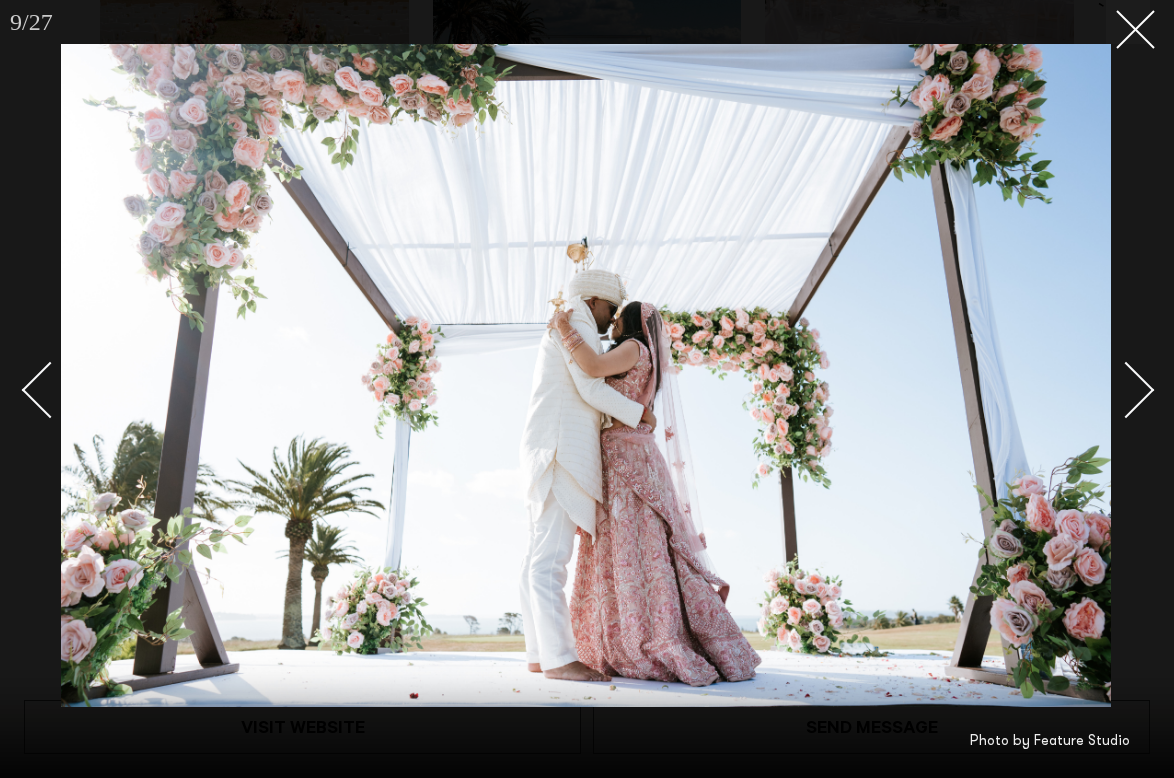 click at bounding box center (1126, 390) 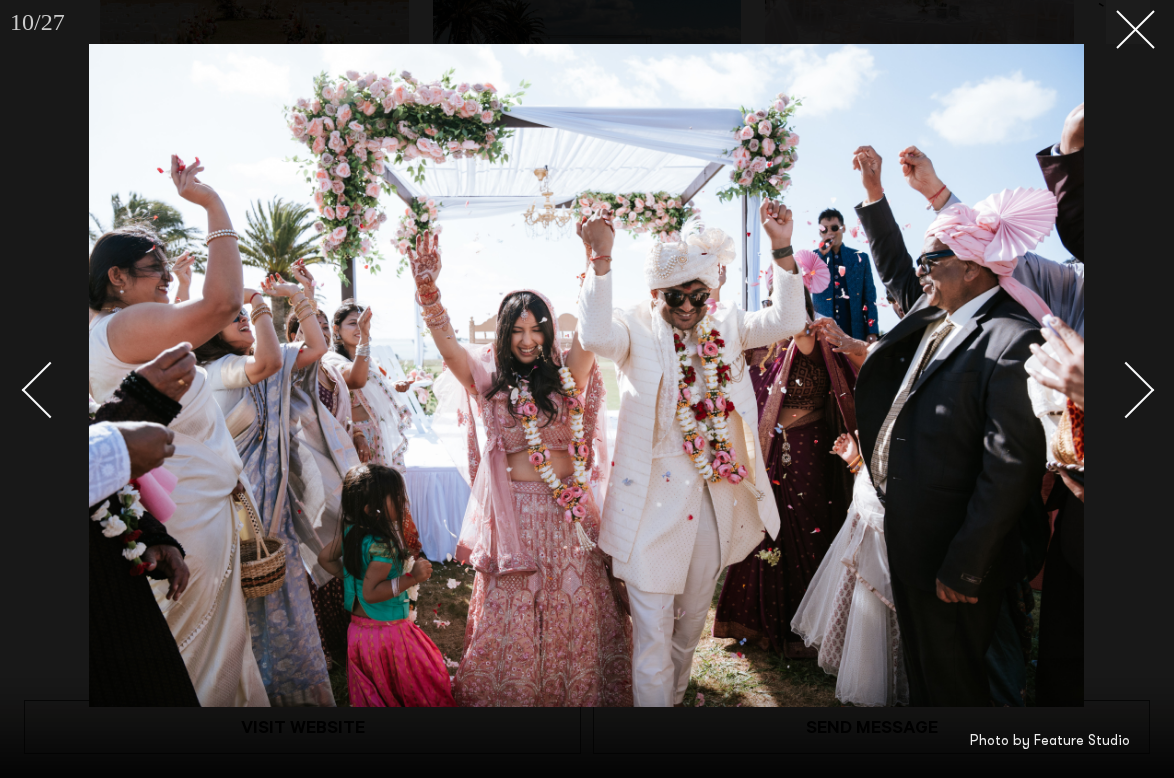 click at bounding box center [1126, 390] 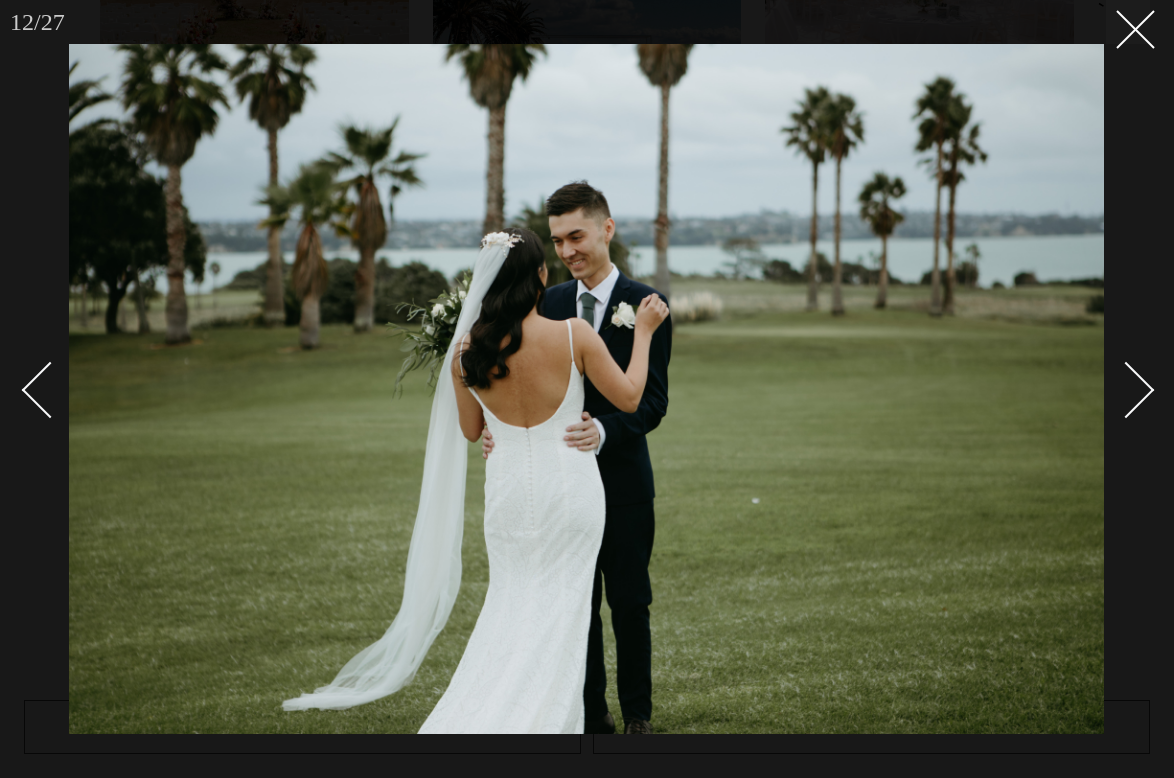 click at bounding box center (1126, 390) 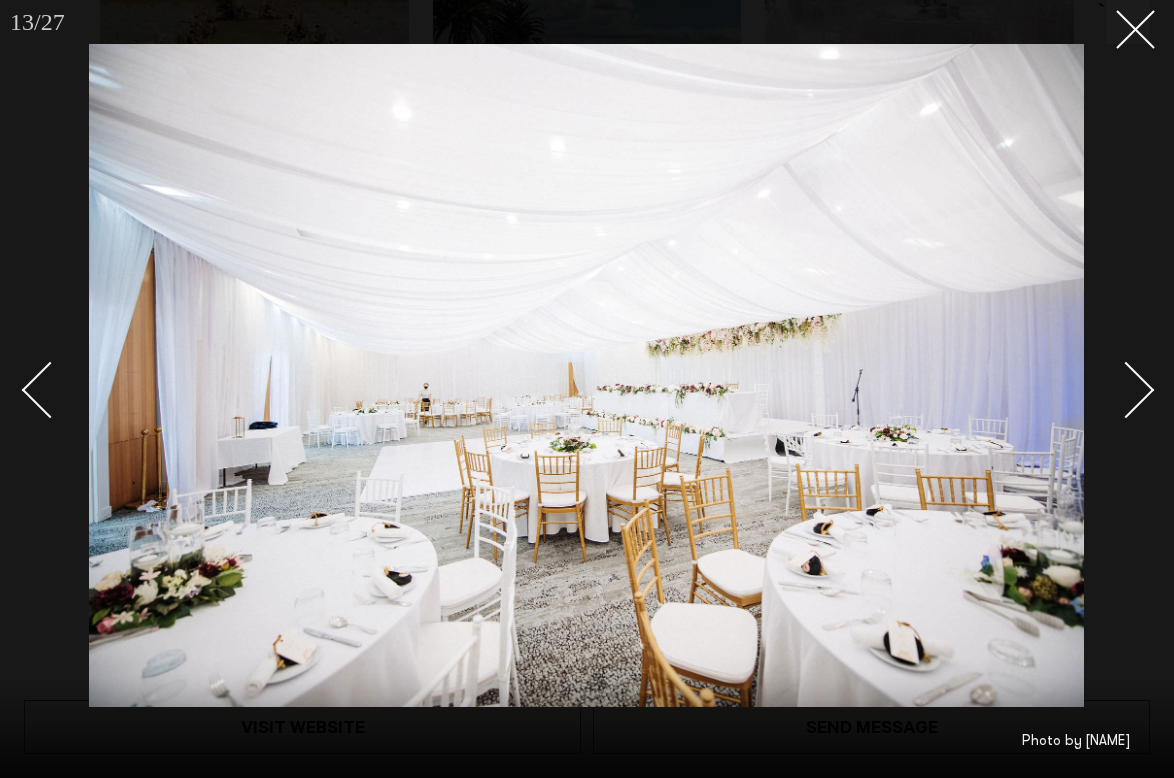 click at bounding box center (1126, 390) 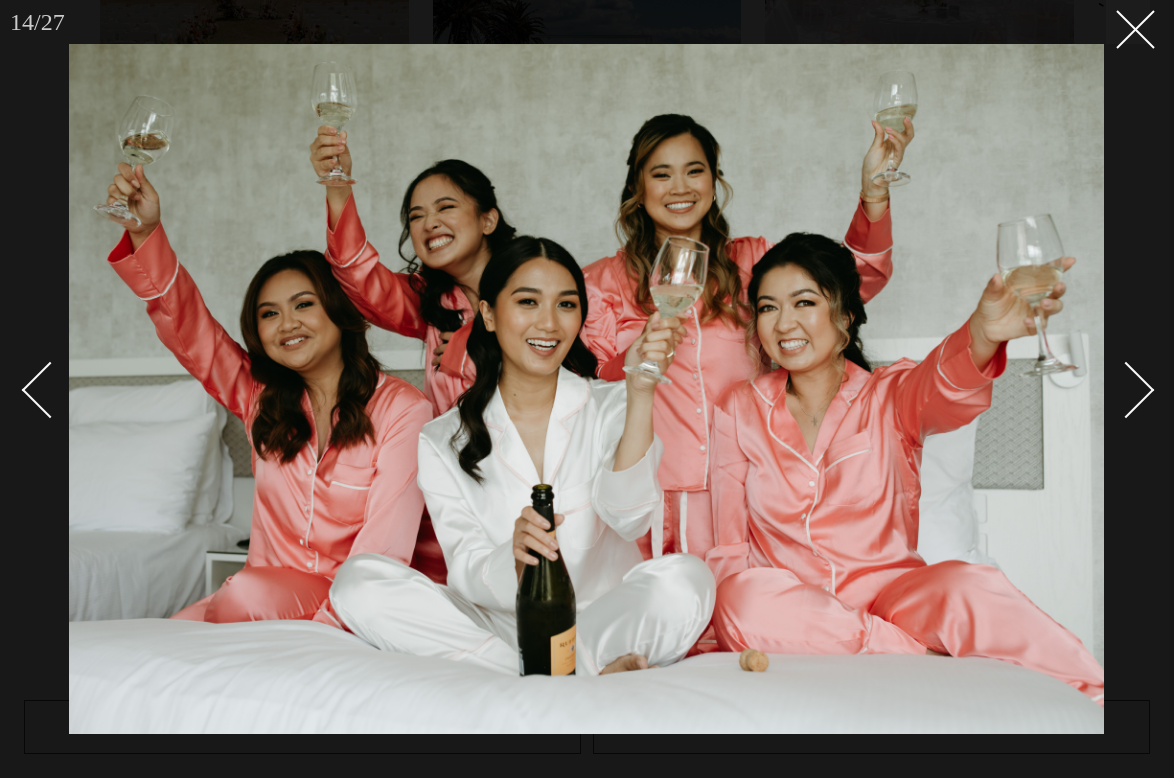 click at bounding box center (1126, 390) 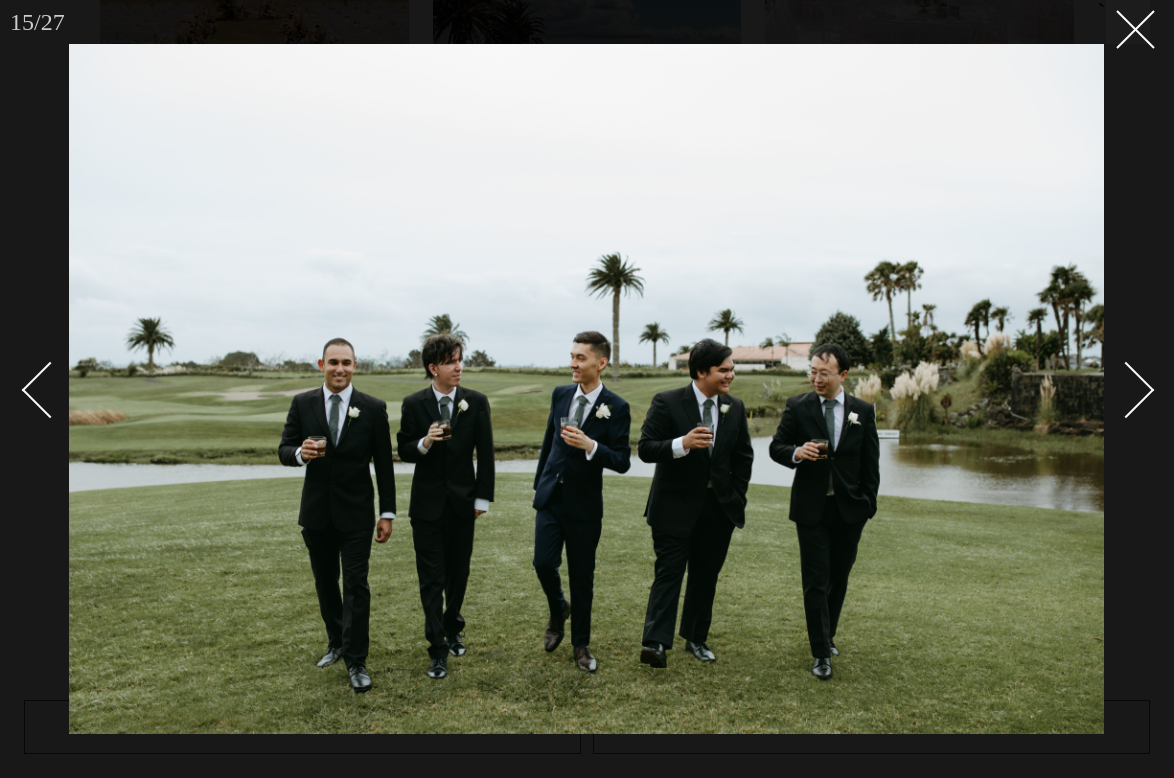 click at bounding box center [1126, 390] 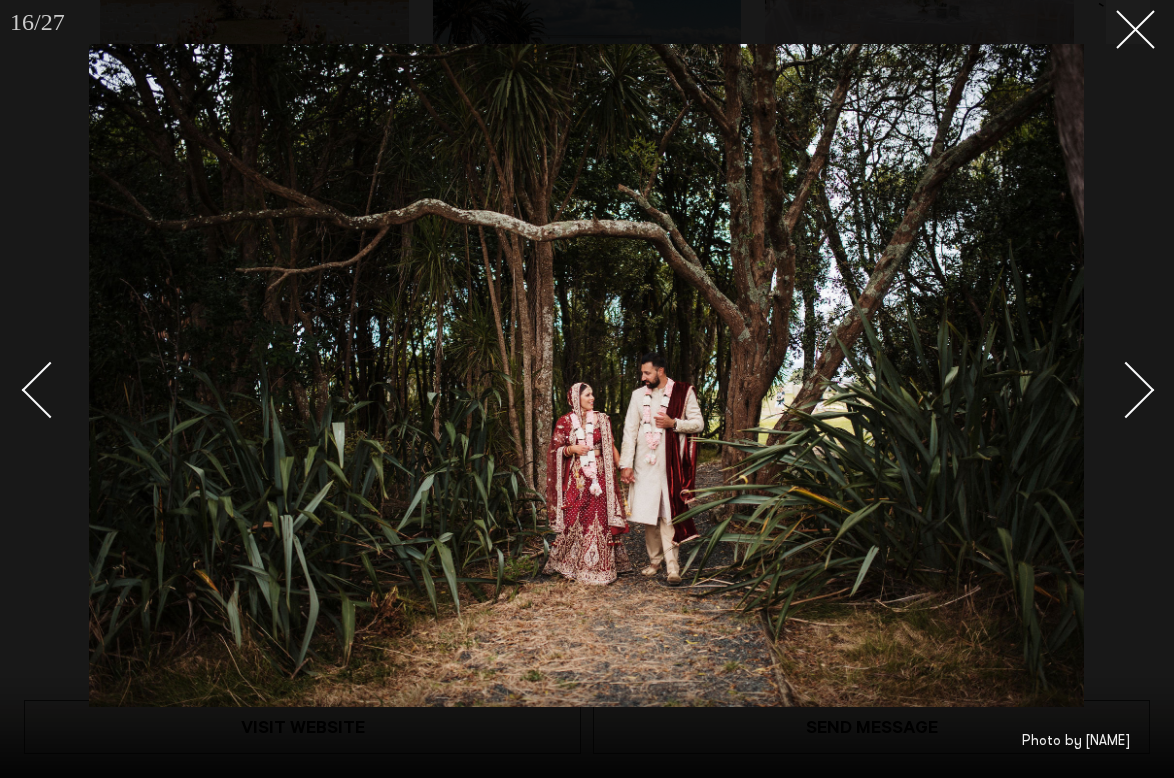 click at bounding box center (1126, 390) 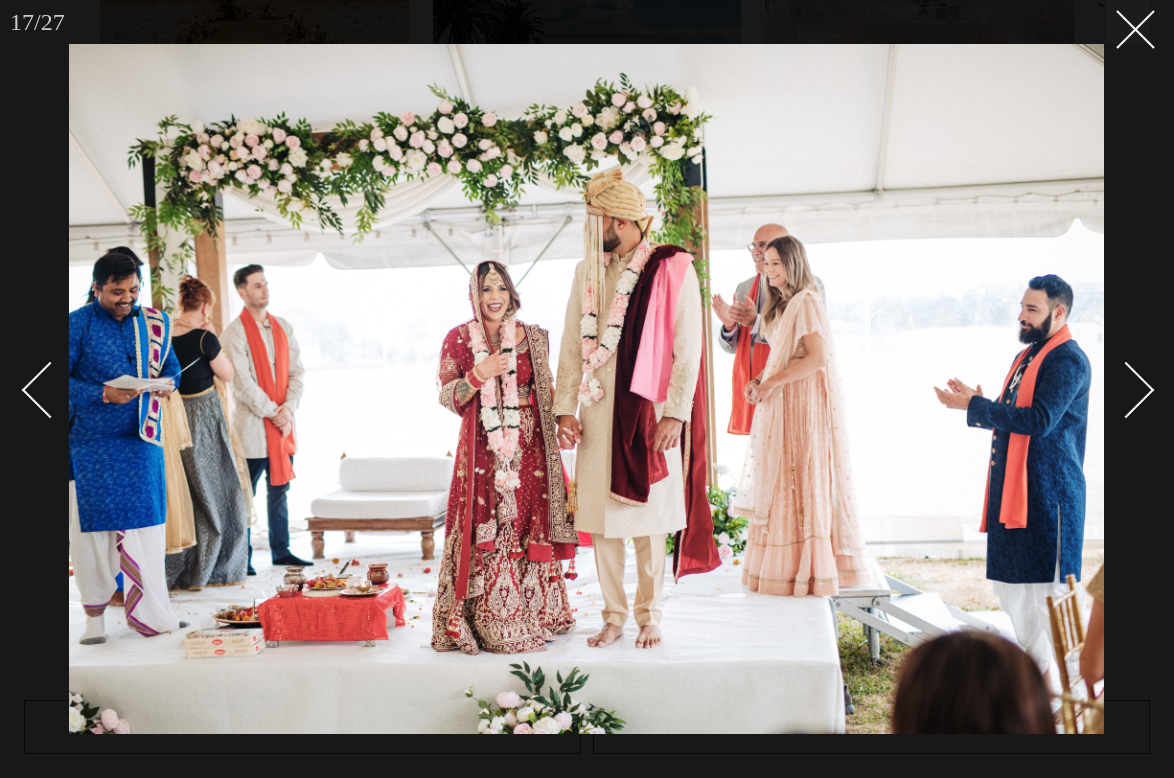 click at bounding box center (1126, 390) 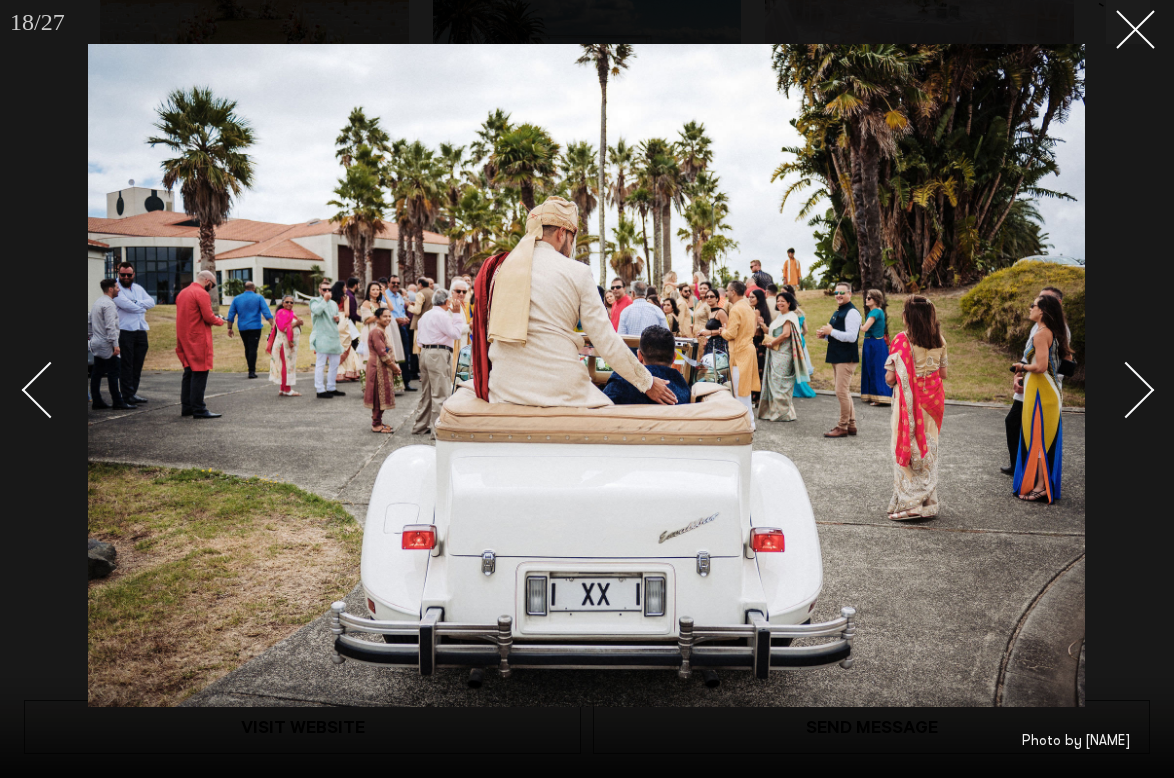 click at bounding box center [1126, 390] 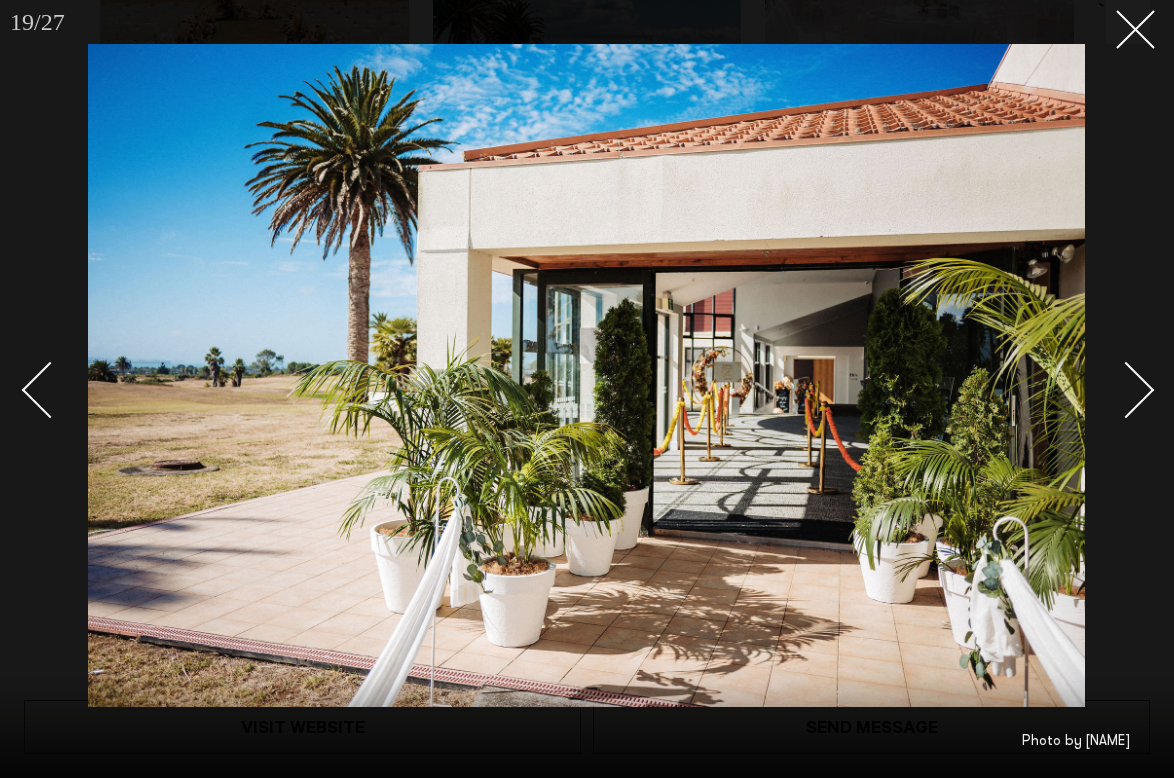 click at bounding box center (1126, 390) 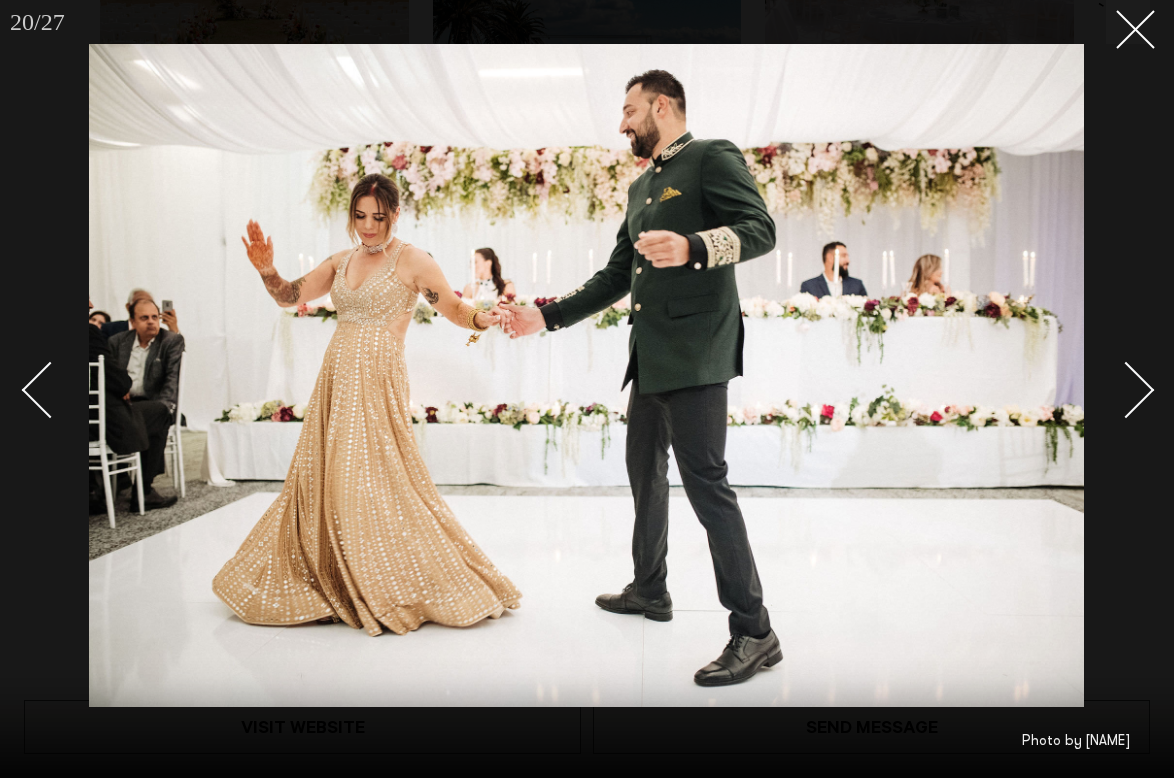 click at bounding box center (1126, 390) 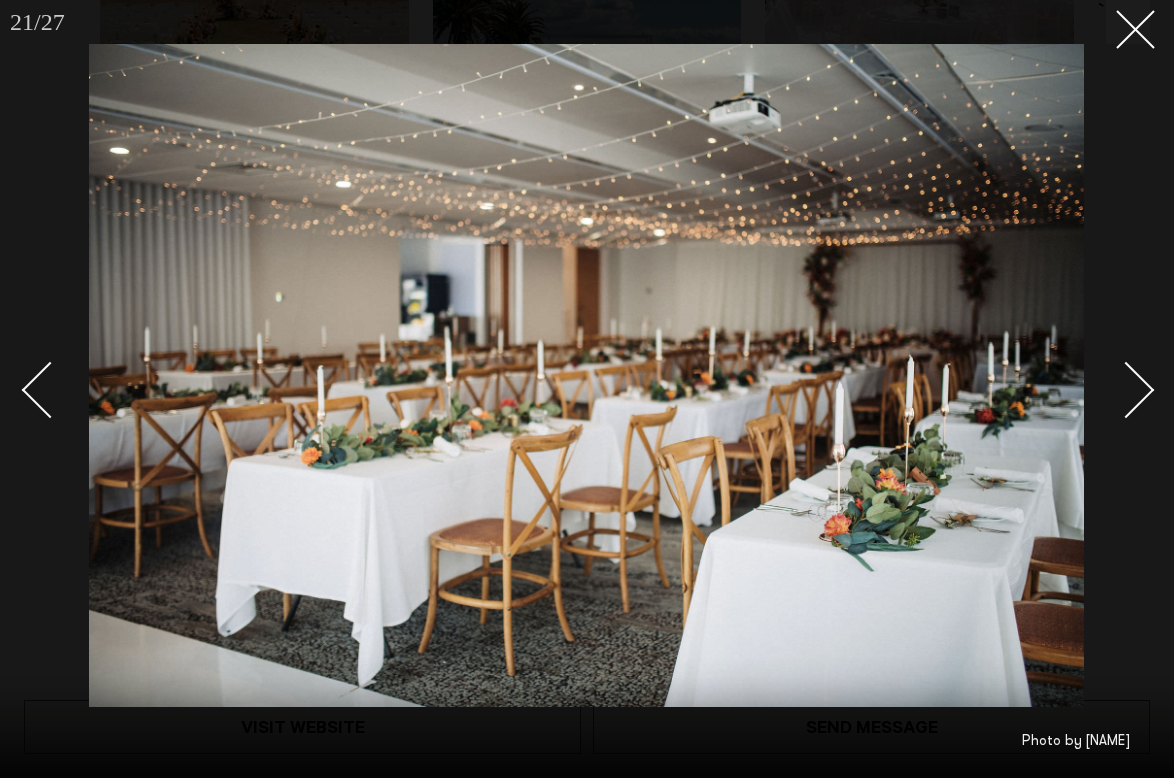 click at bounding box center [1126, 390] 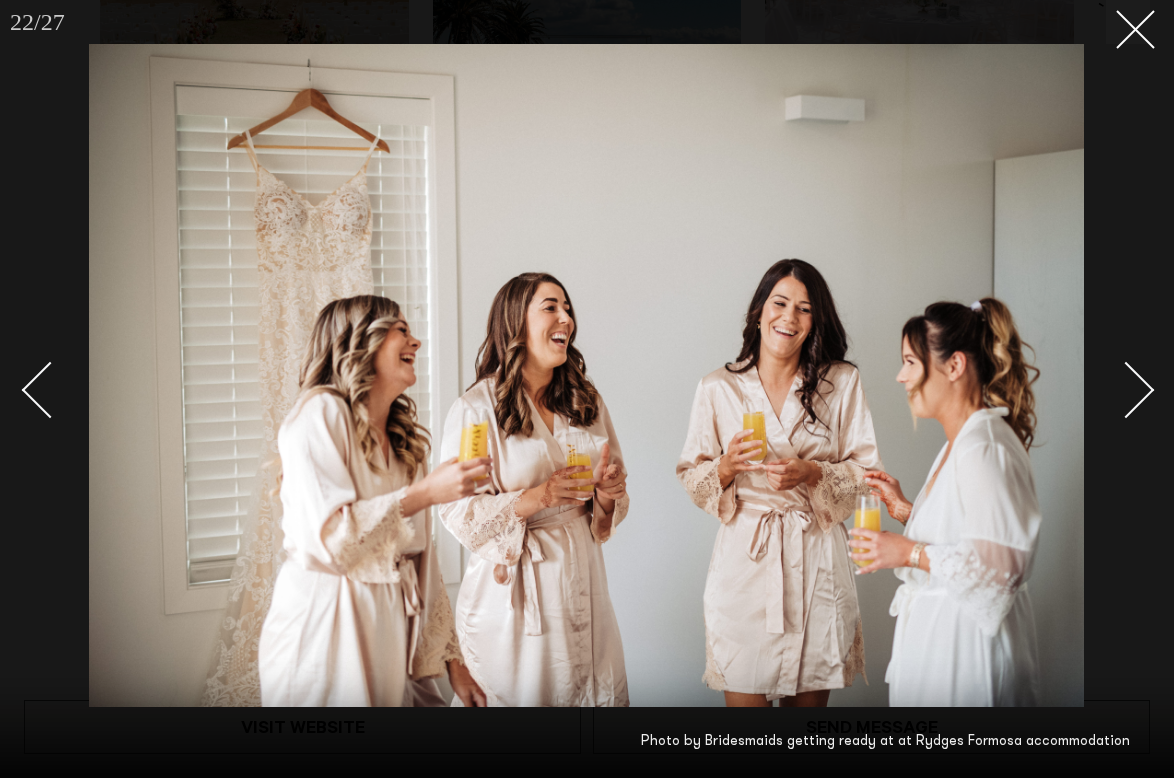 click at bounding box center (1126, 390) 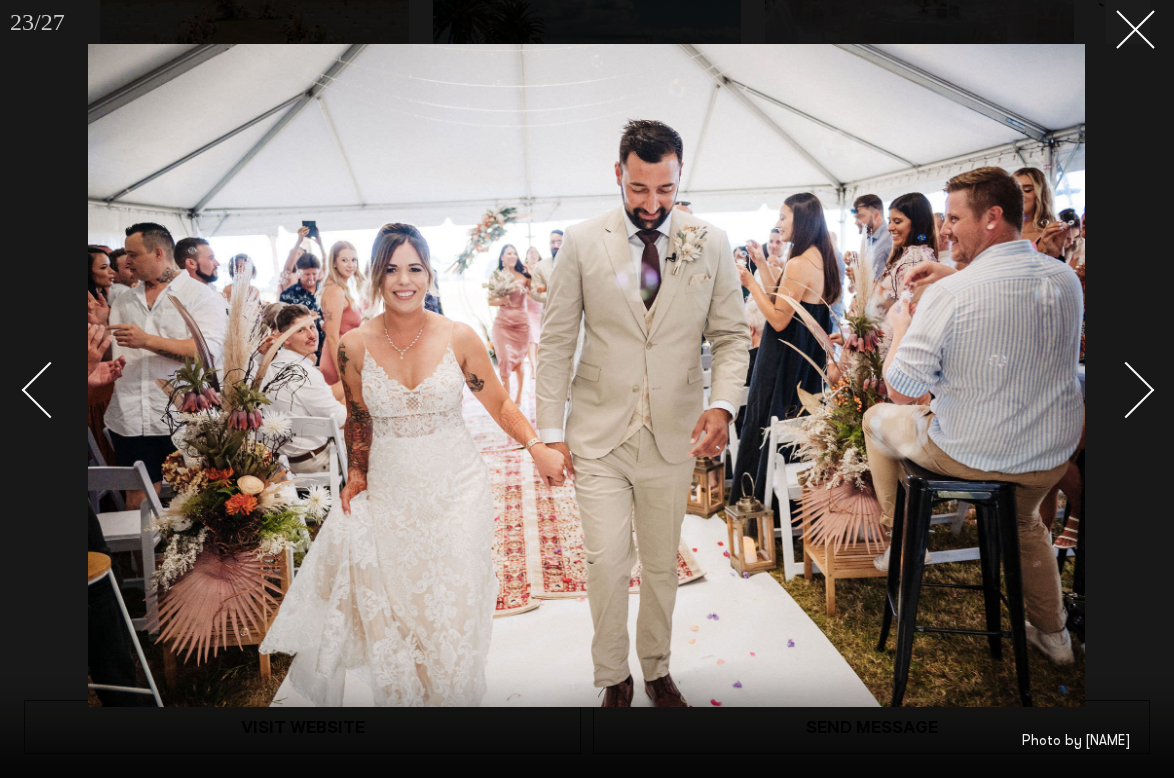 click at bounding box center [1126, 390] 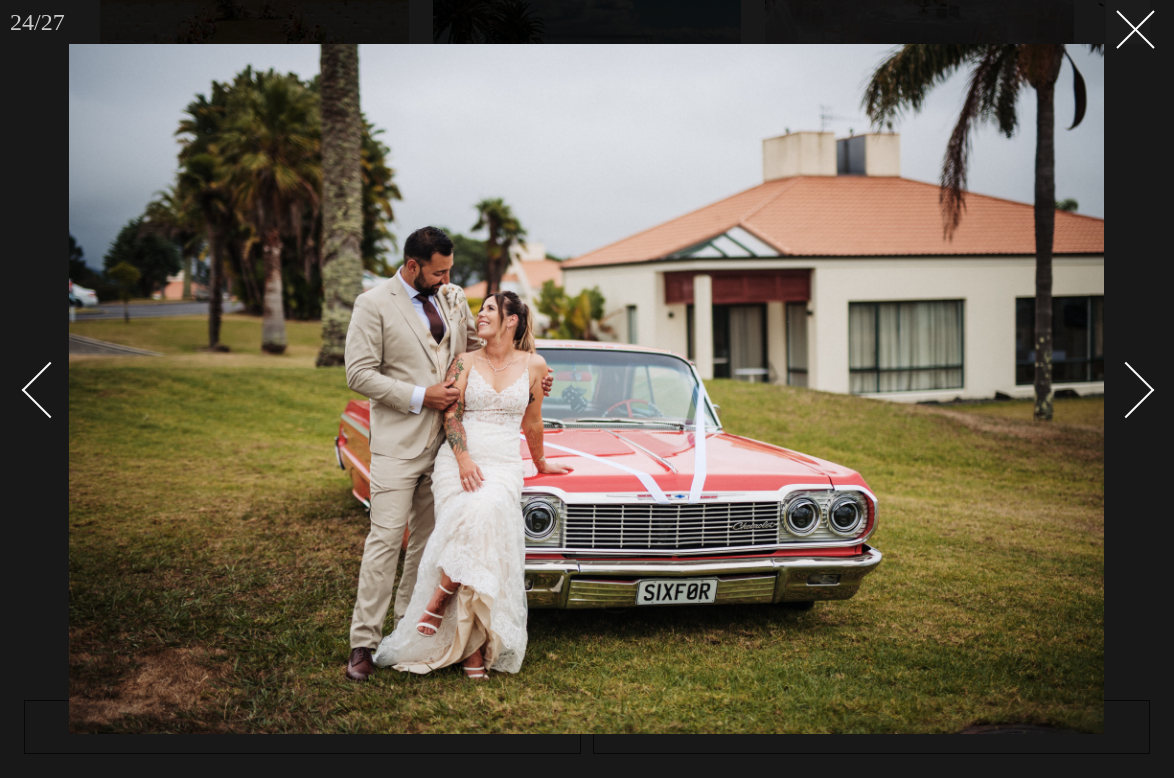 click at bounding box center (1126, 390) 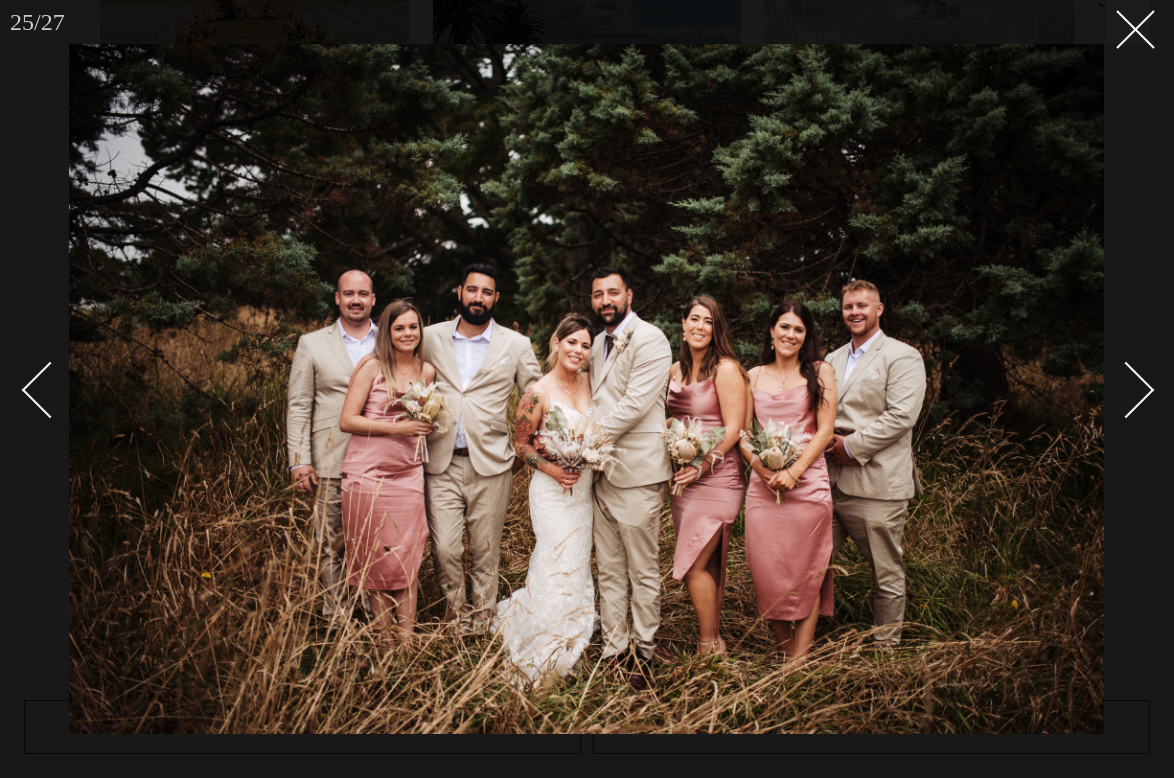 click at bounding box center [1126, 390] 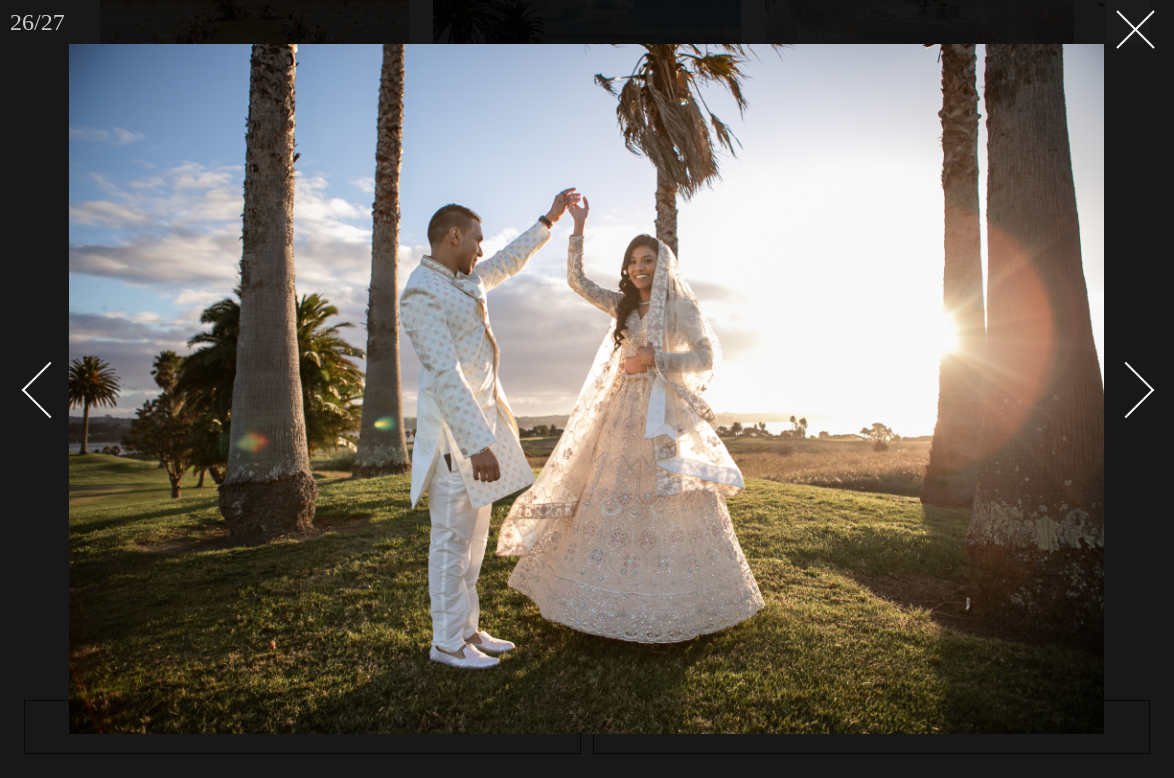 click at bounding box center (1126, 390) 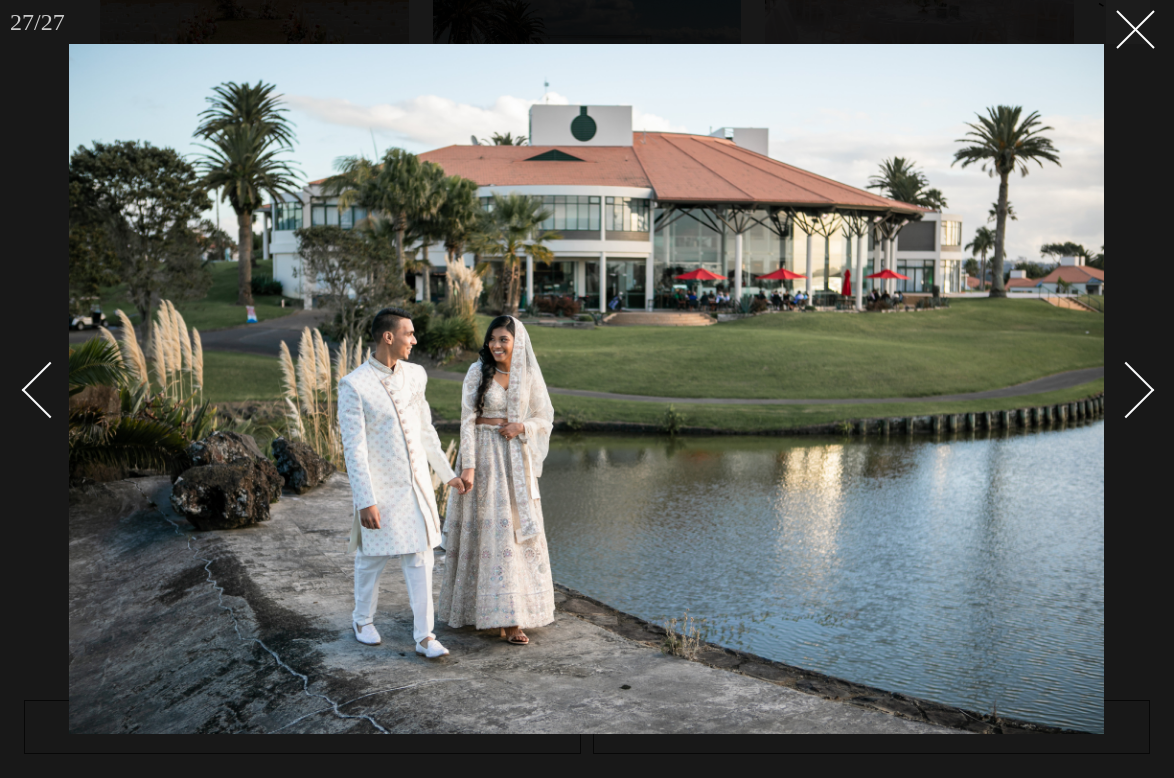 click at bounding box center [1126, 390] 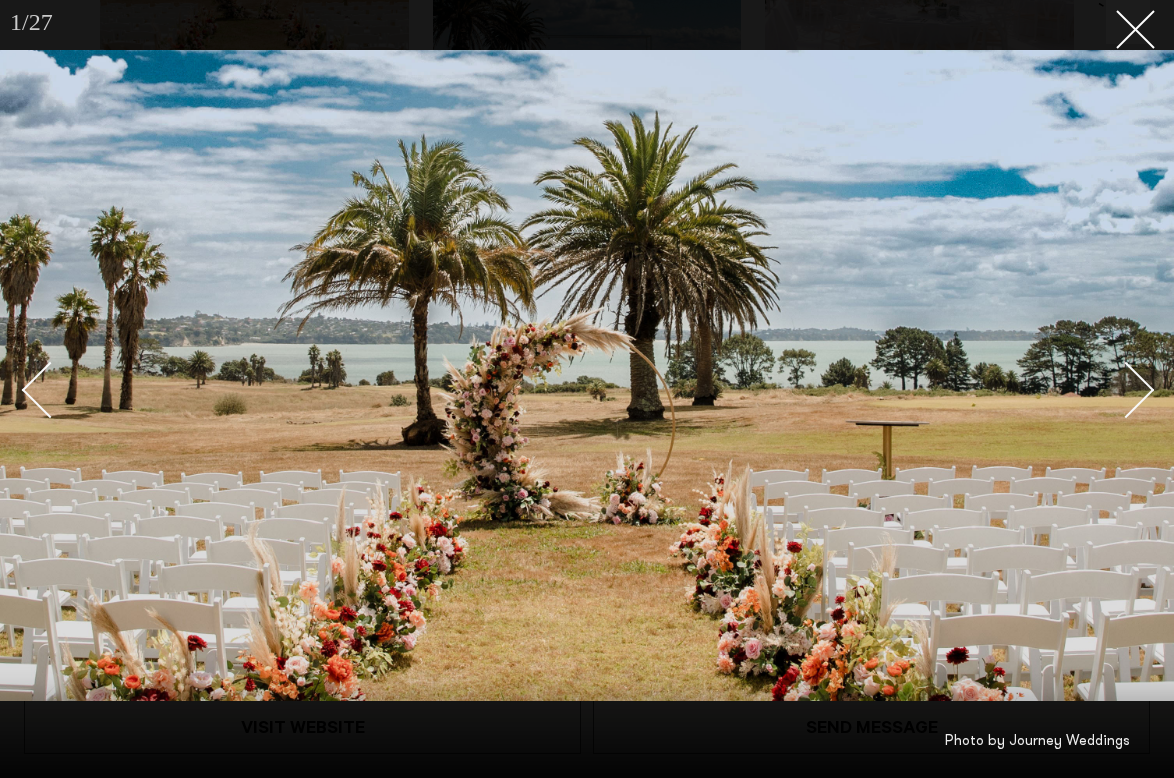 click at bounding box center [1126, 390] 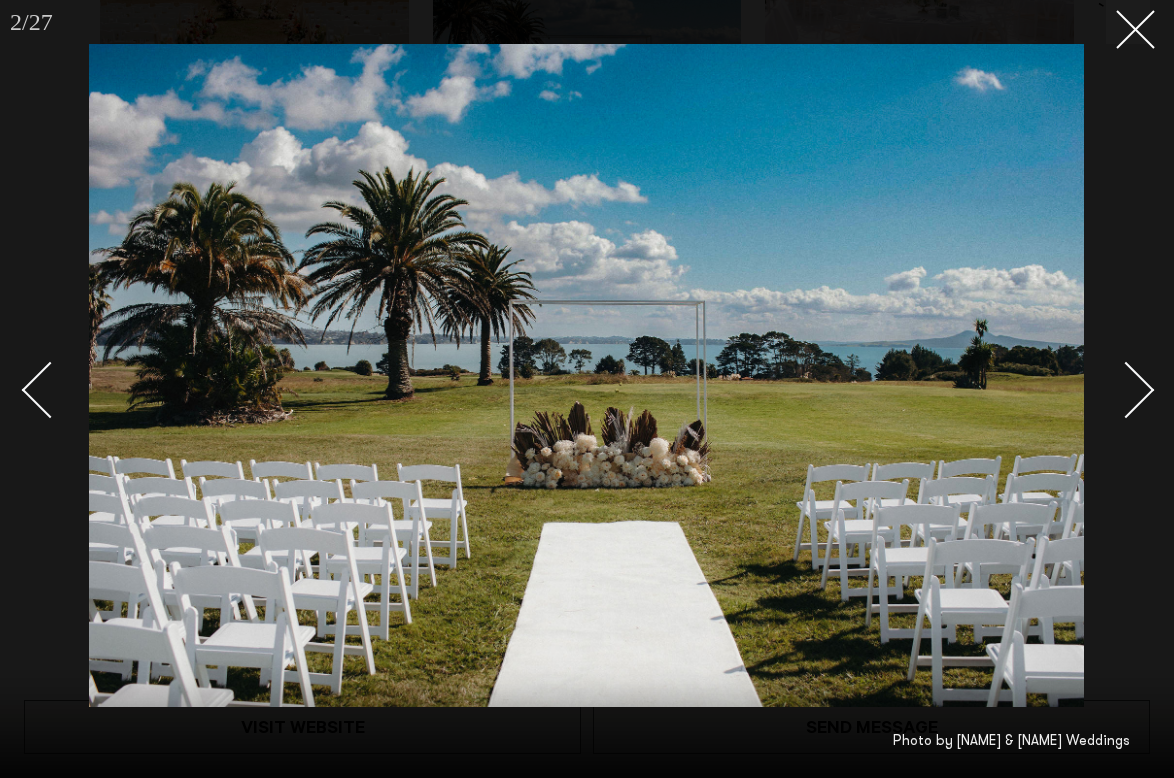click at bounding box center (1126, 390) 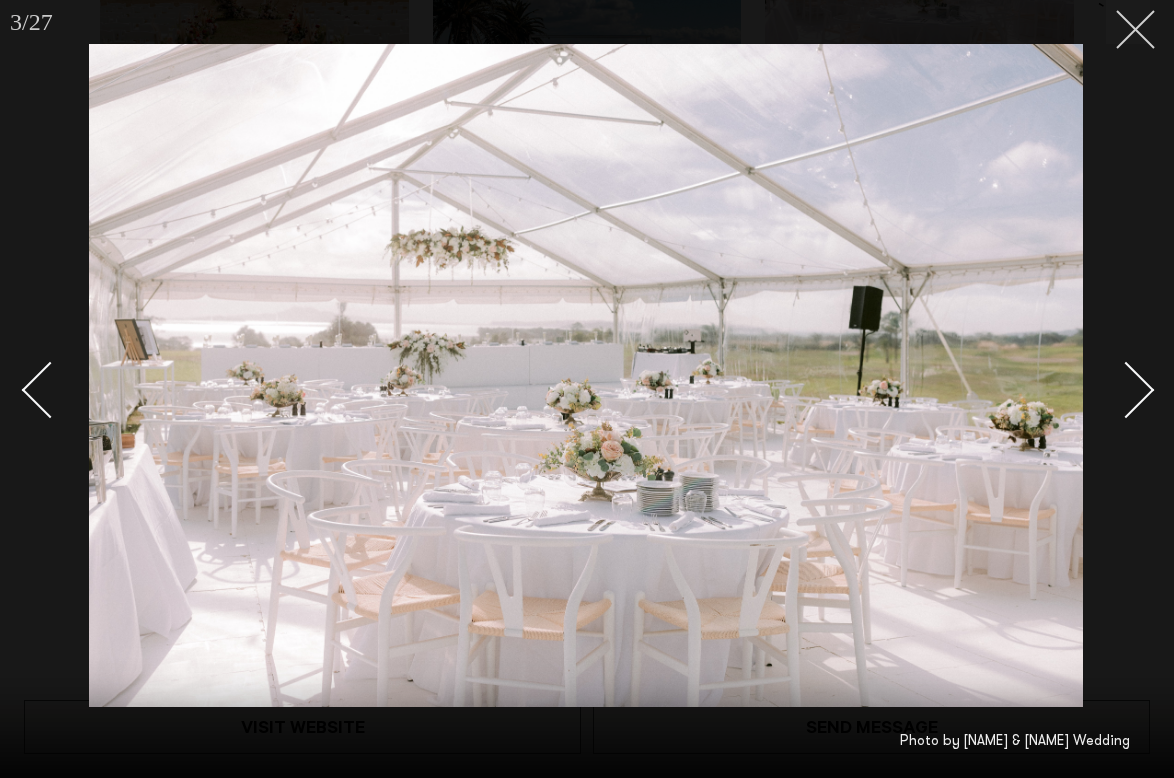 click 